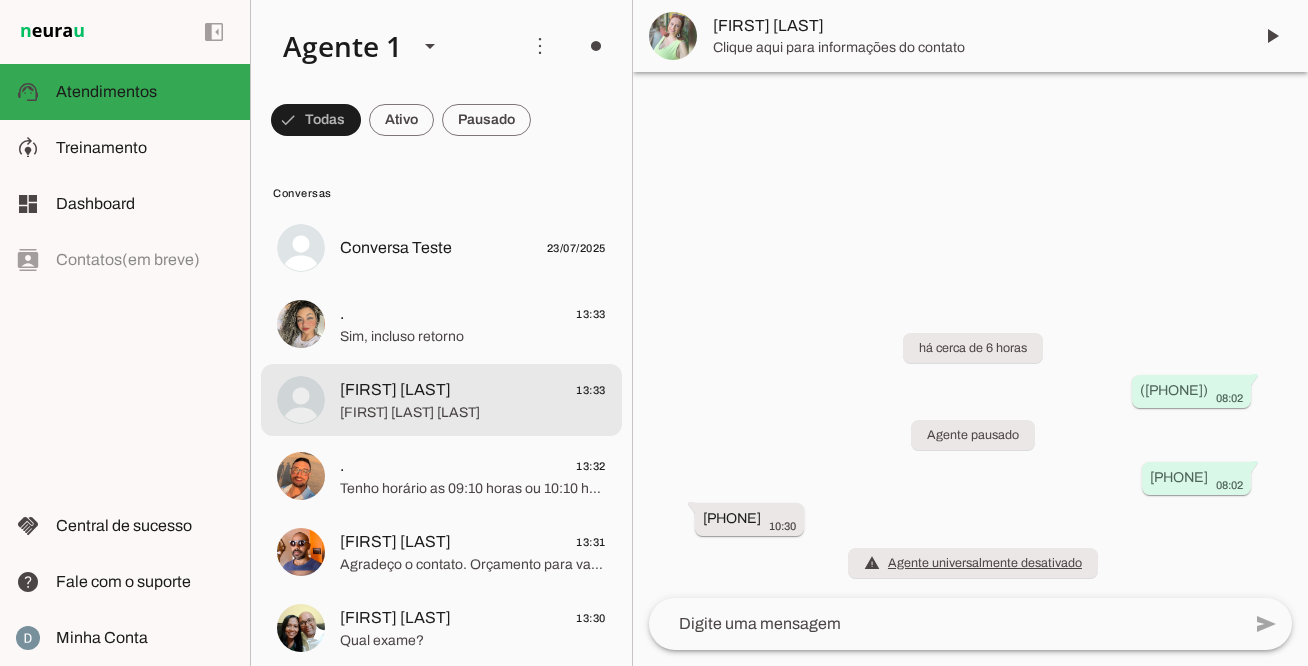 scroll, scrollTop: 0, scrollLeft: 0, axis: both 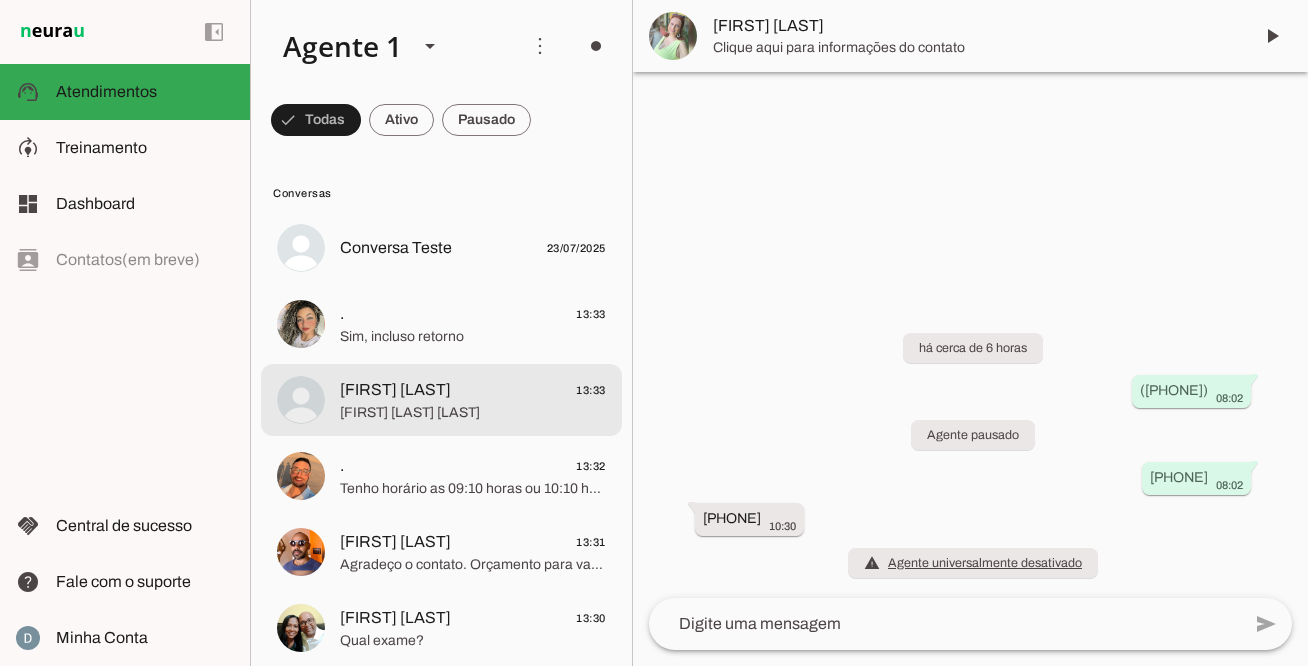 click on "[FIRST] [LAST] [LAST]" 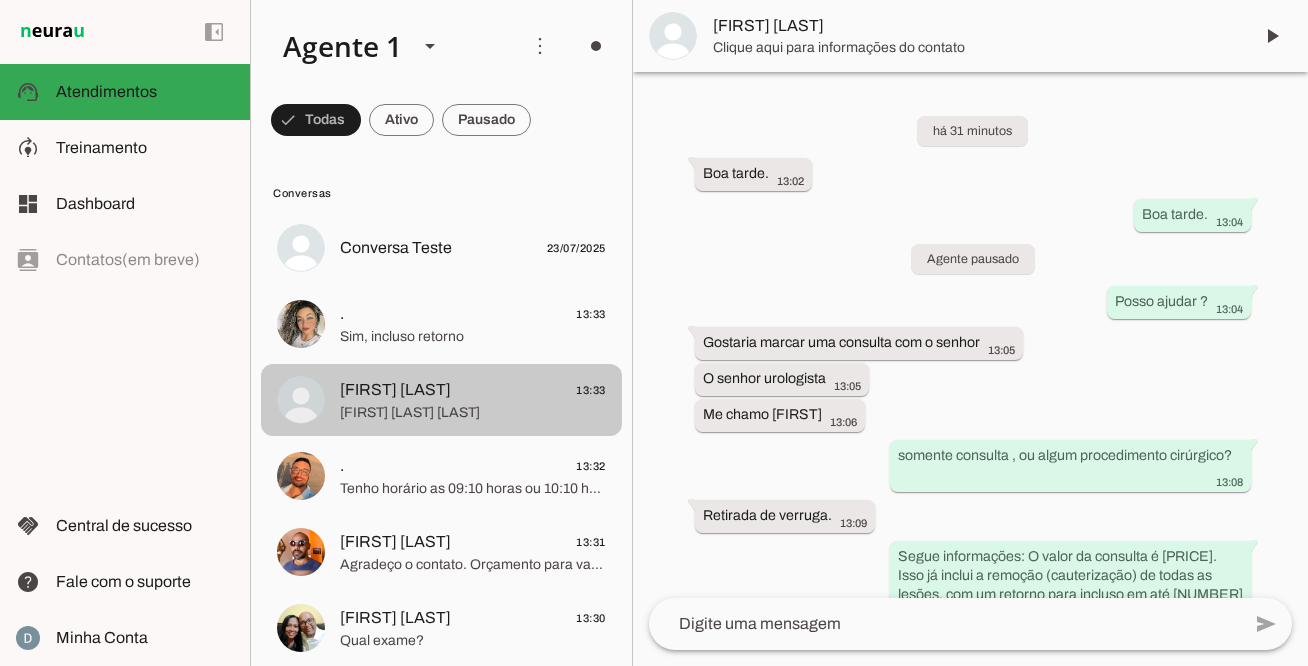 scroll, scrollTop: 492, scrollLeft: 0, axis: vertical 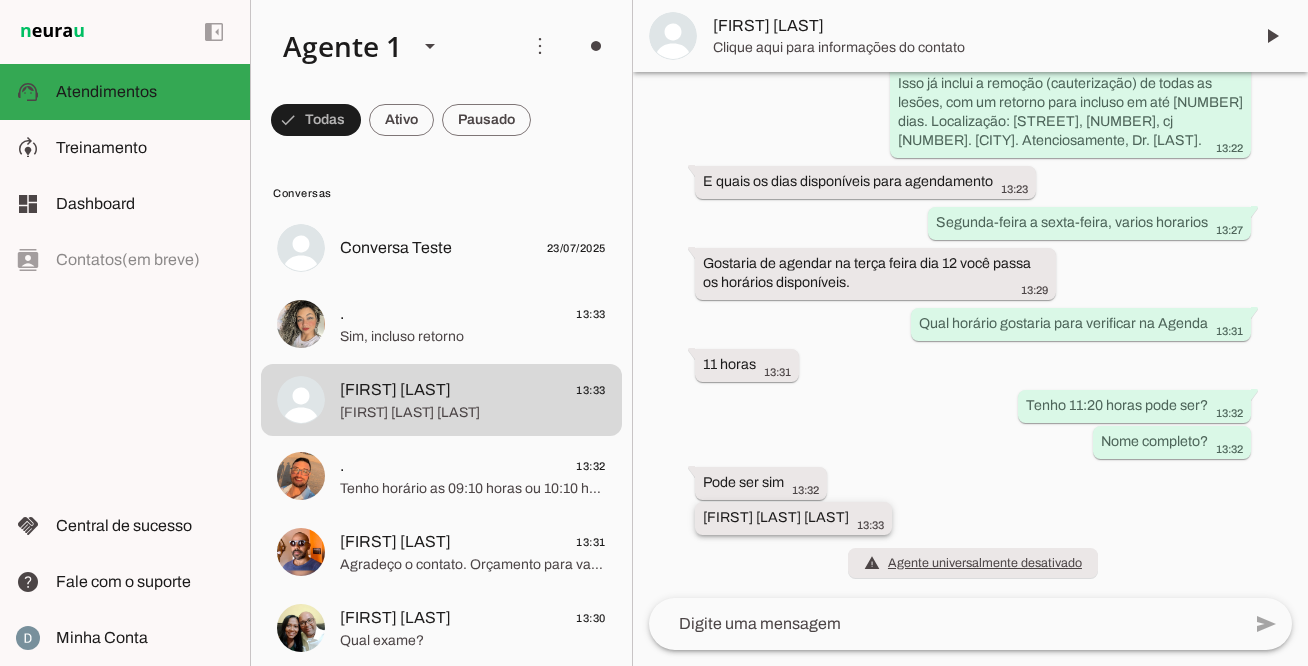 drag, startPoint x: 701, startPoint y: 516, endPoint x: 877, endPoint y: 512, distance: 176.04546 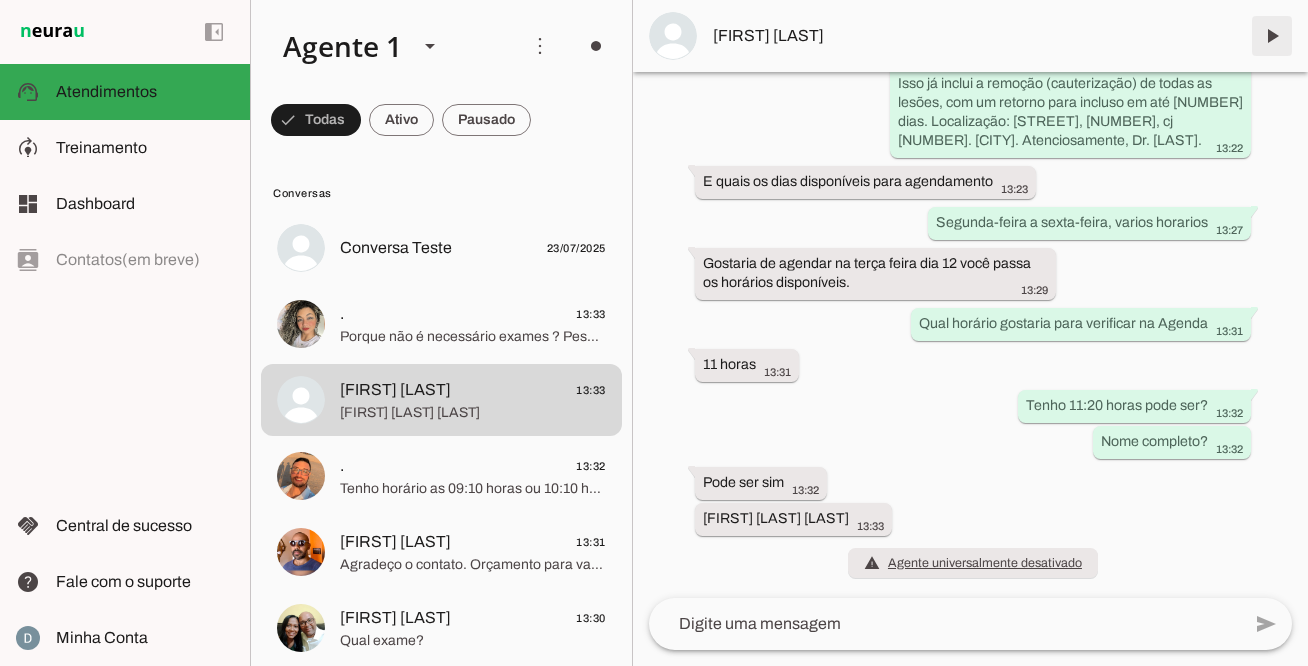 click at bounding box center [1272, 36] 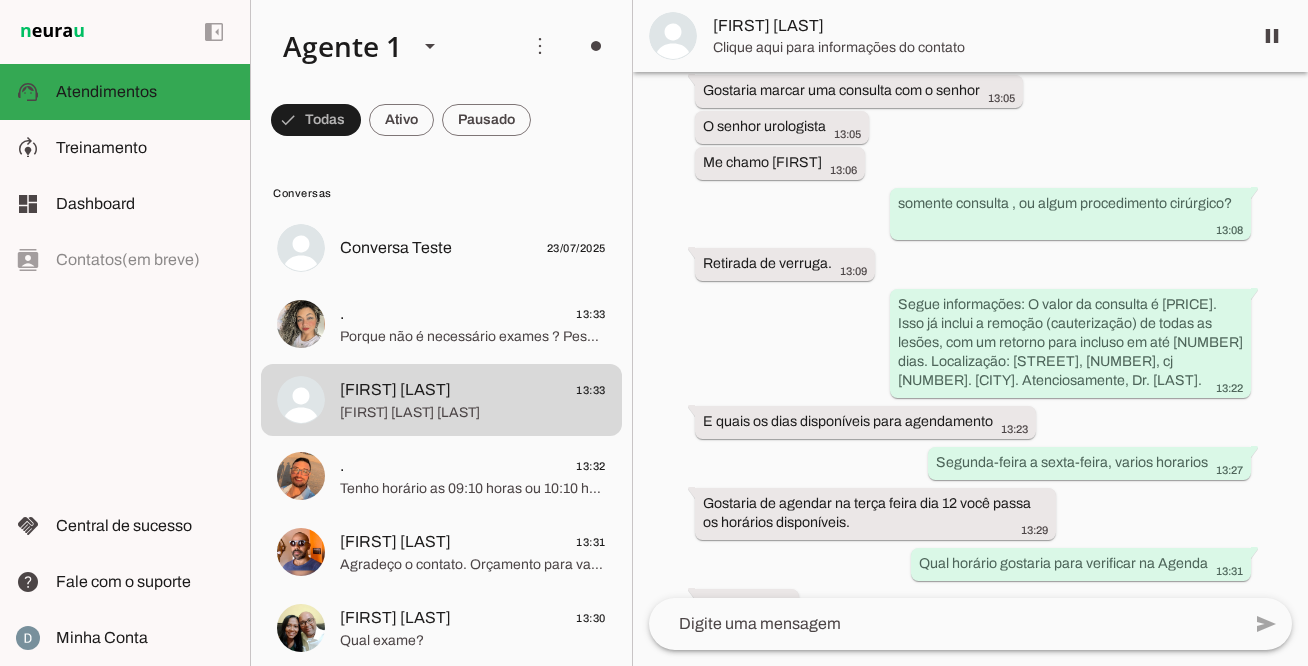 scroll, scrollTop: 534, scrollLeft: 0, axis: vertical 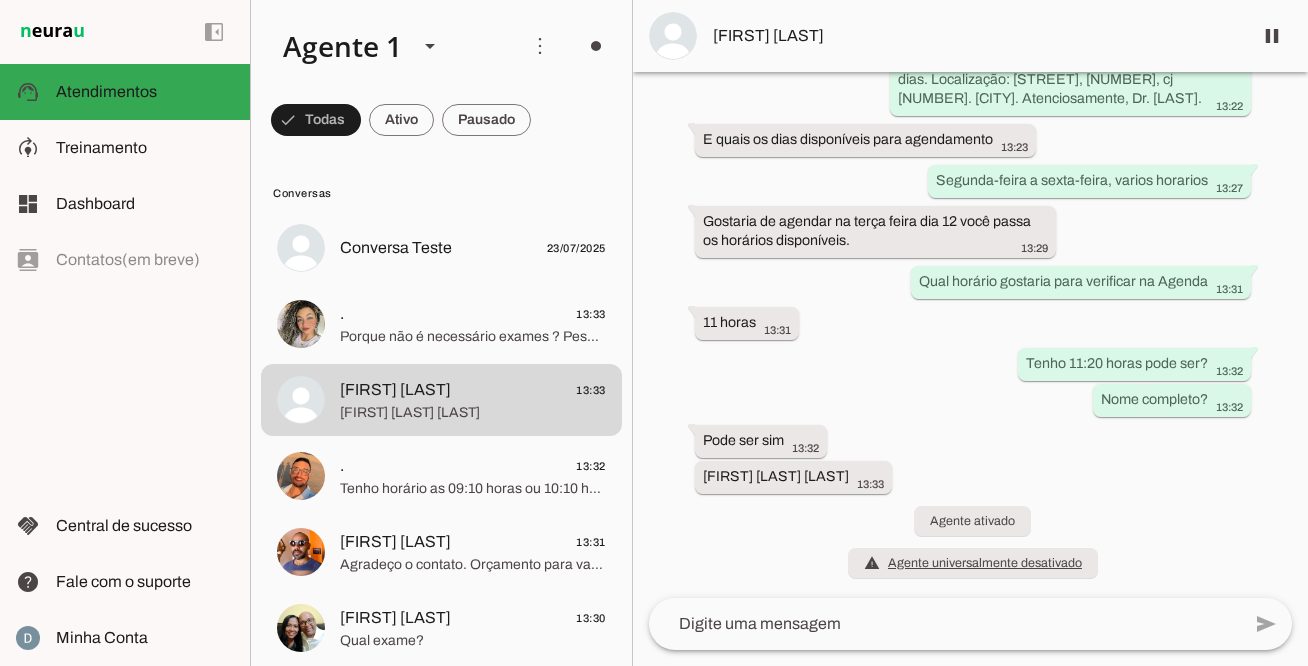 click on "[FIRST] [LAST]" at bounding box center (974, 36) 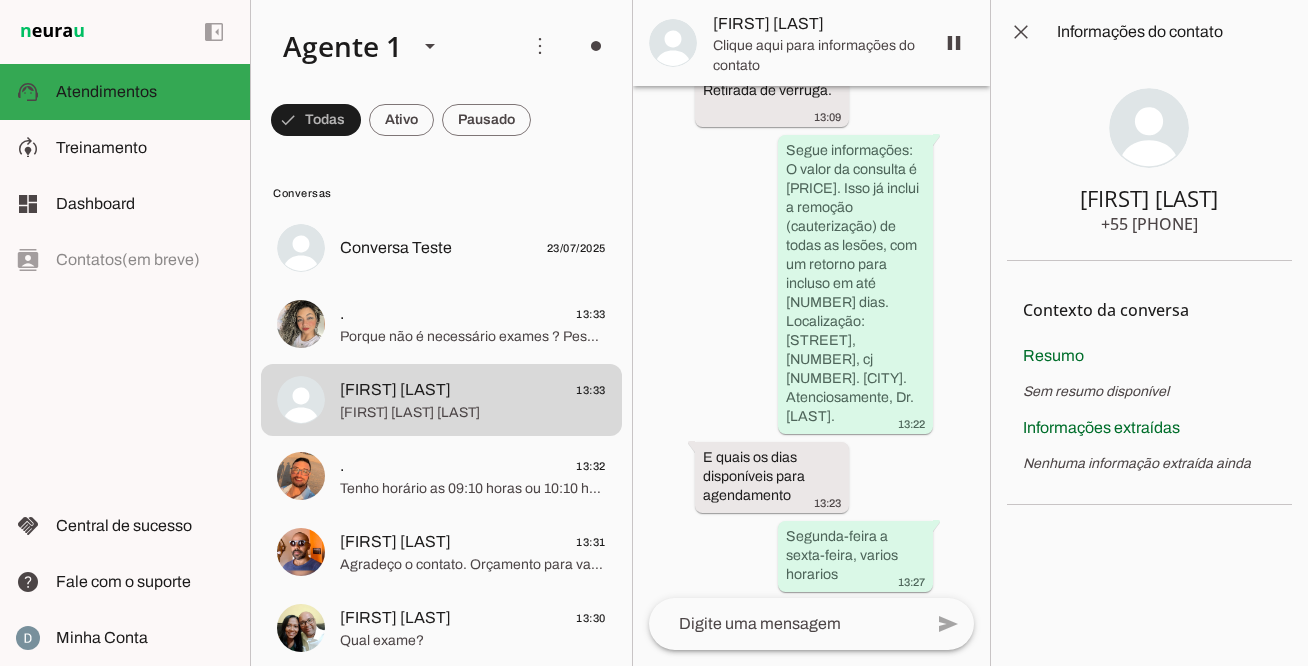 scroll, scrollTop: 1087, scrollLeft: 0, axis: vertical 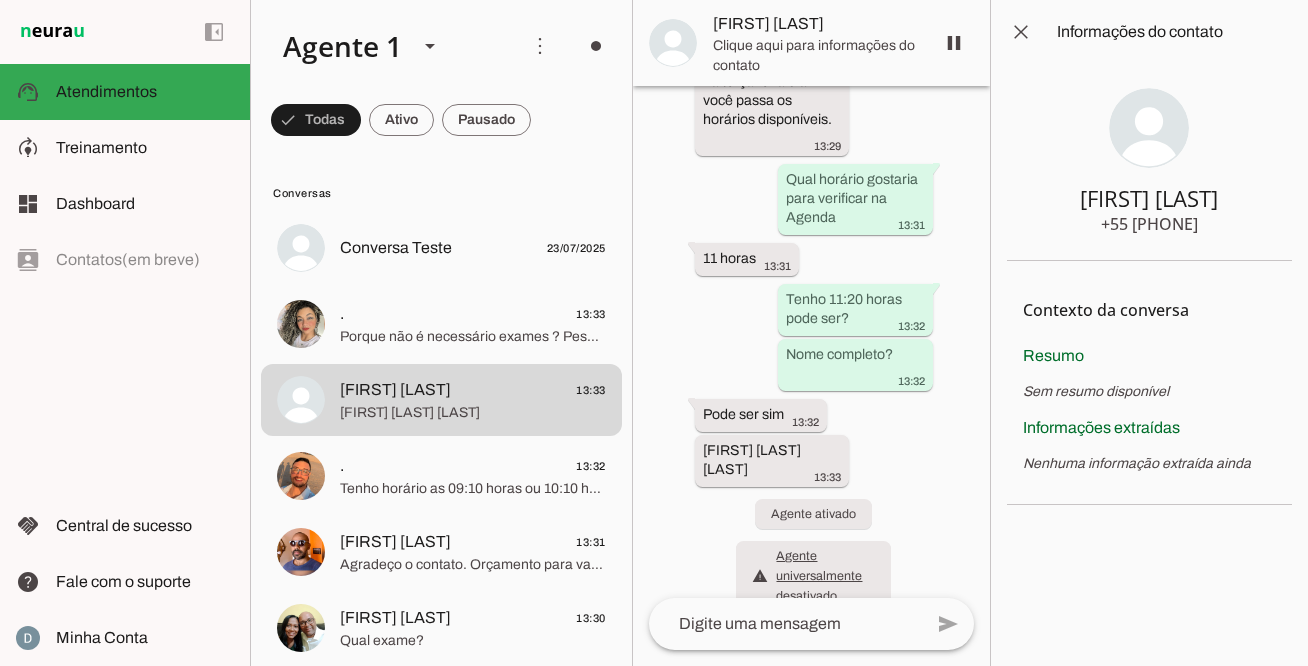drag, startPoint x: 1109, startPoint y: 229, endPoint x: 1241, endPoint y: 222, distance: 132.18547 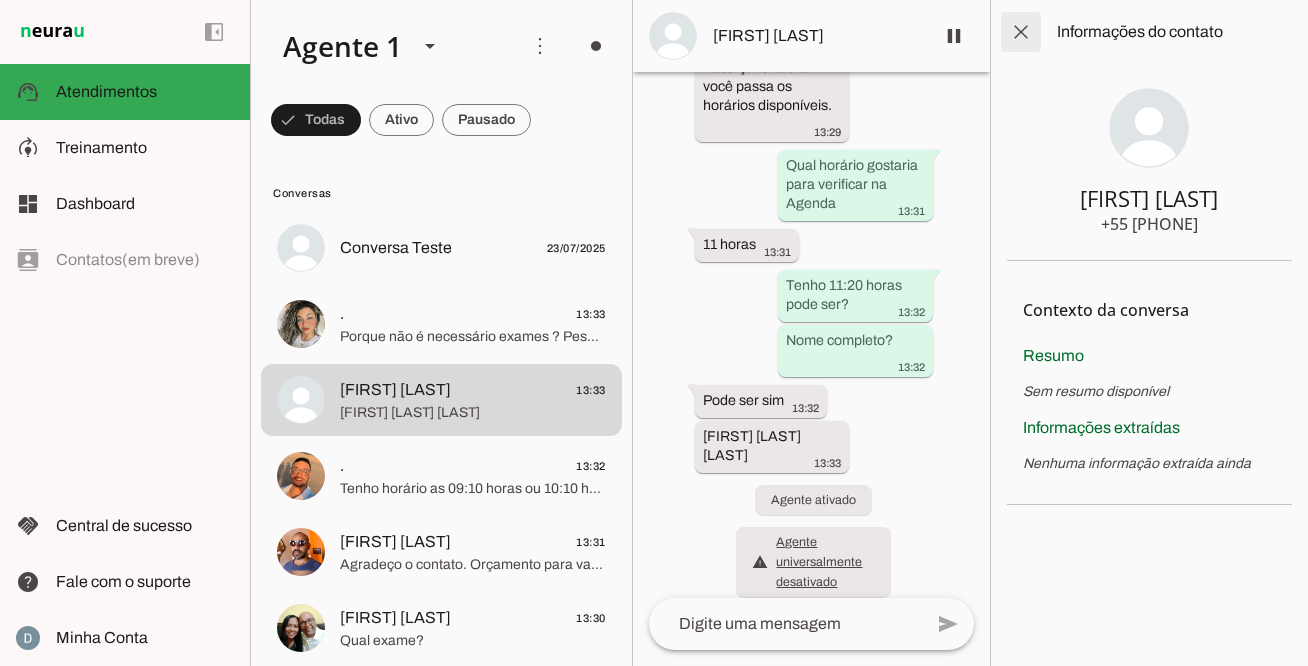 click at bounding box center [1021, 32] 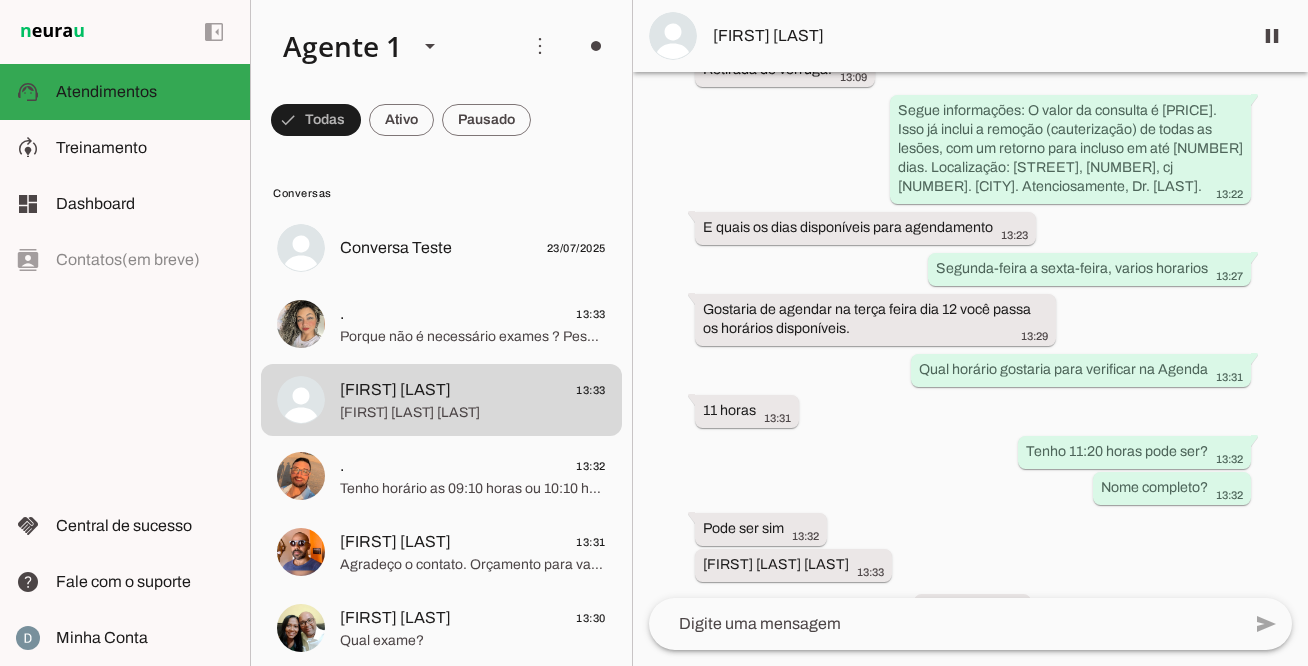 scroll, scrollTop: 534, scrollLeft: 0, axis: vertical 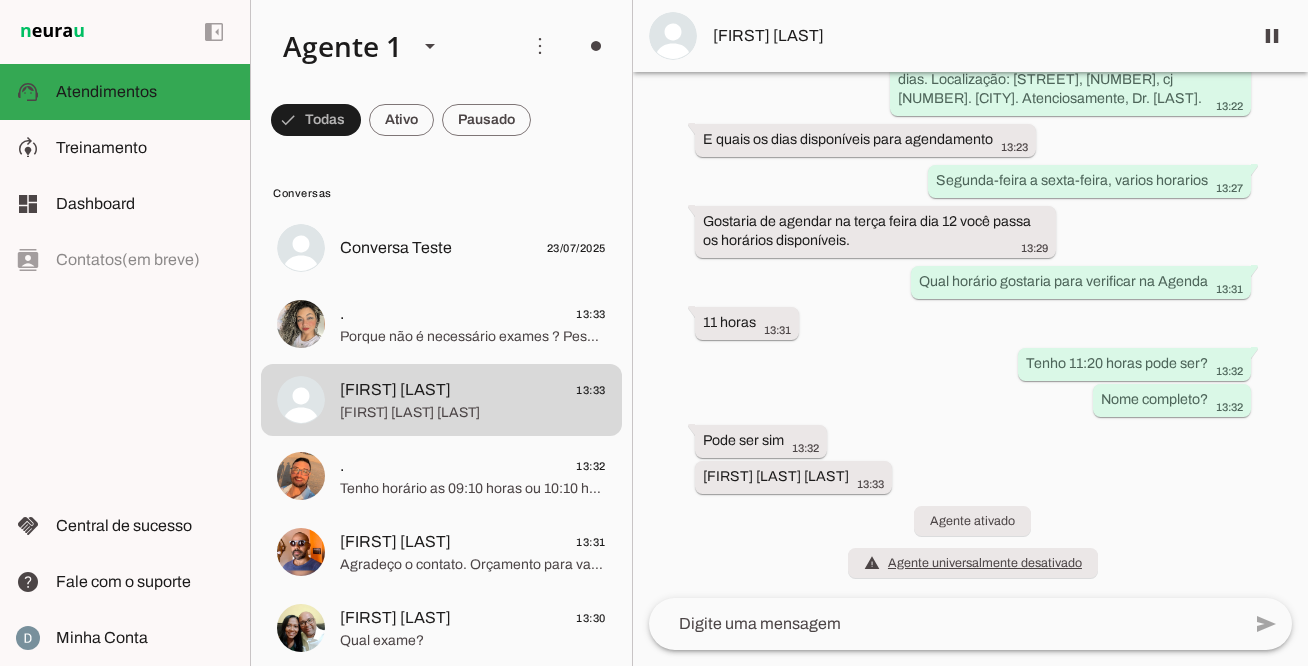 click 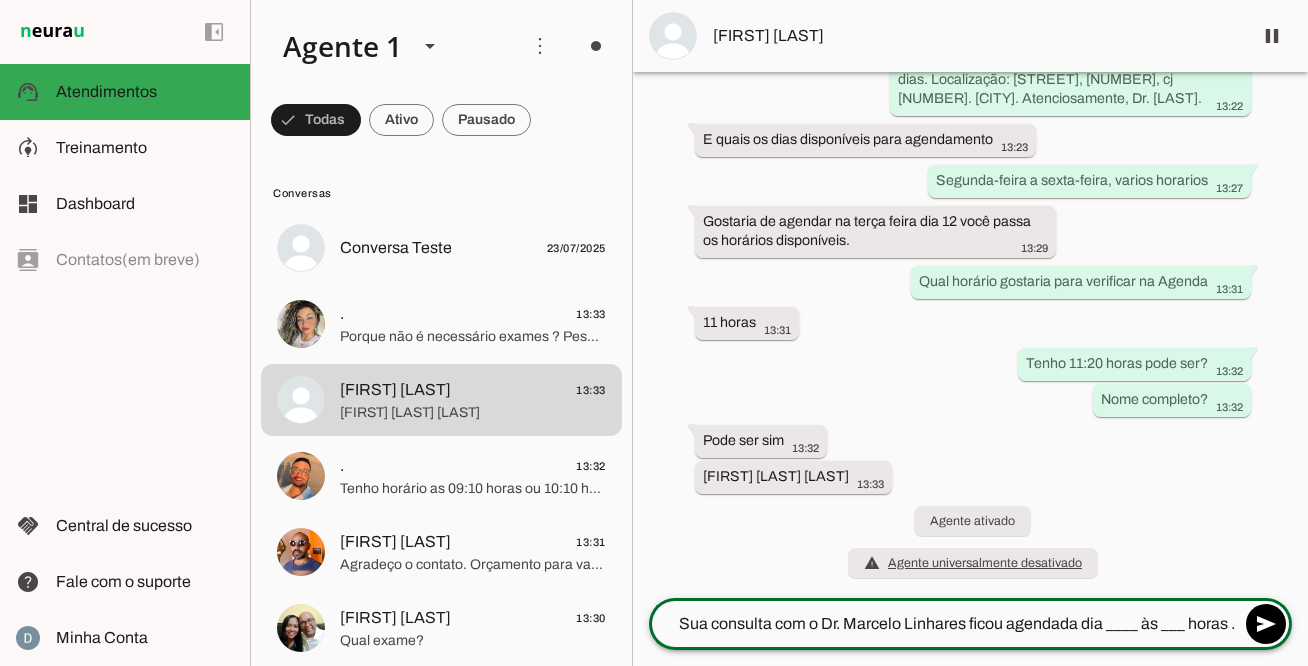 scroll, scrollTop: 0, scrollLeft: 0, axis: both 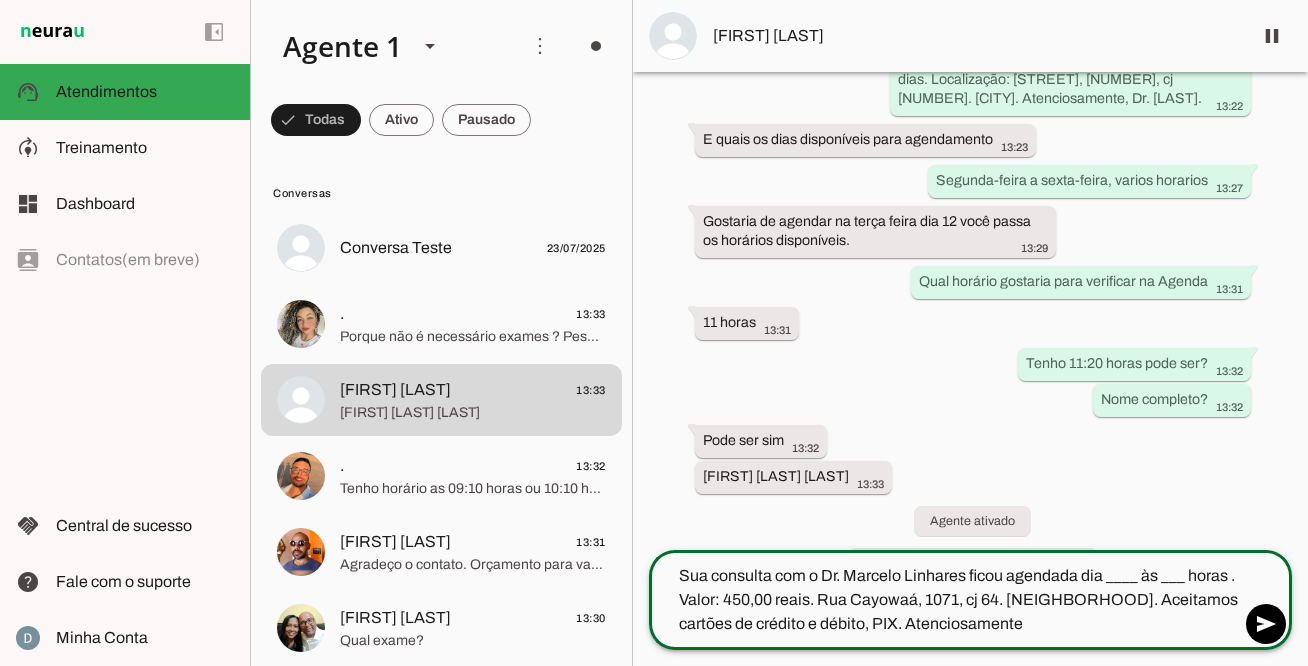 click on "Sua consulta com o Dr. Marcelo Linhares ficou agendada dia ____ às ___ horas . Valor: 450,00 reais. Rua Cayowaá, 1071, cj 64. [NEIGHBORHOOD]. Aceitamos cartões de crédito e débito, PIX. Atenciosamente" 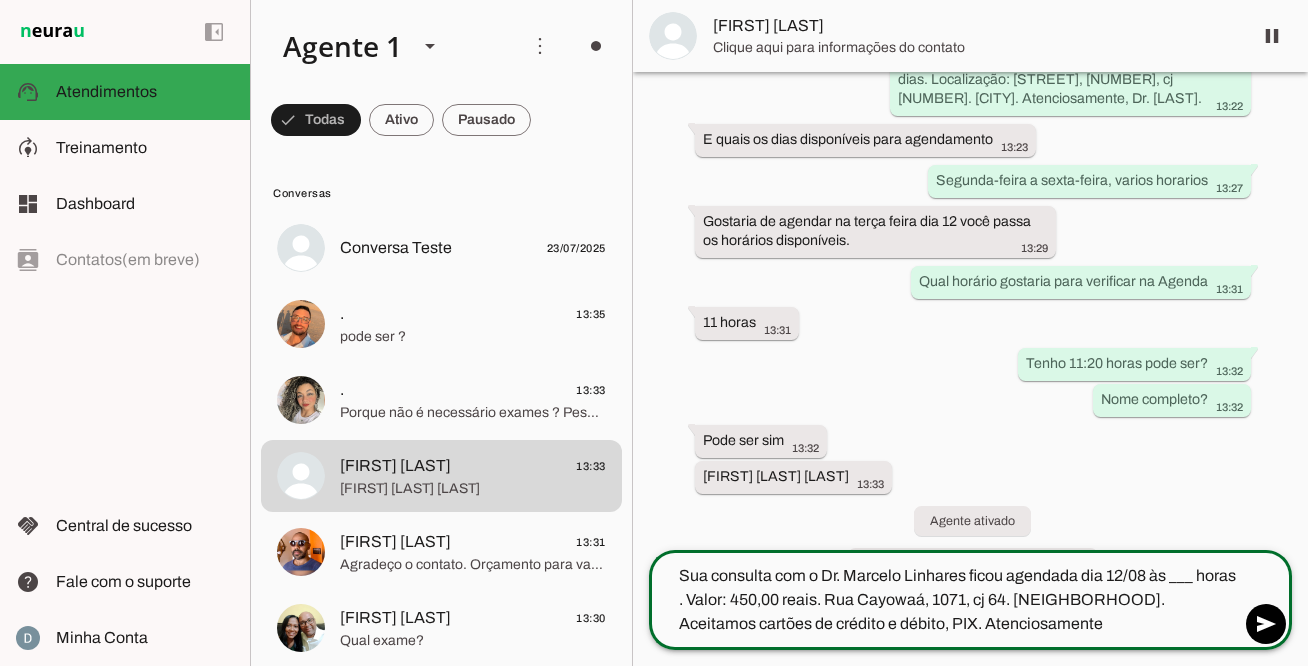 click on "Sua consulta com o Dr. Marcelo Linhares ficou agendada dia 12/08 às ___ horas . Valor: 450,00 reais. Rua Cayowaá, 1071, cj 64. [NEIGHBORHOOD]. Aceitamos cartões de crédito e débito, PIX. Atenciosamente" 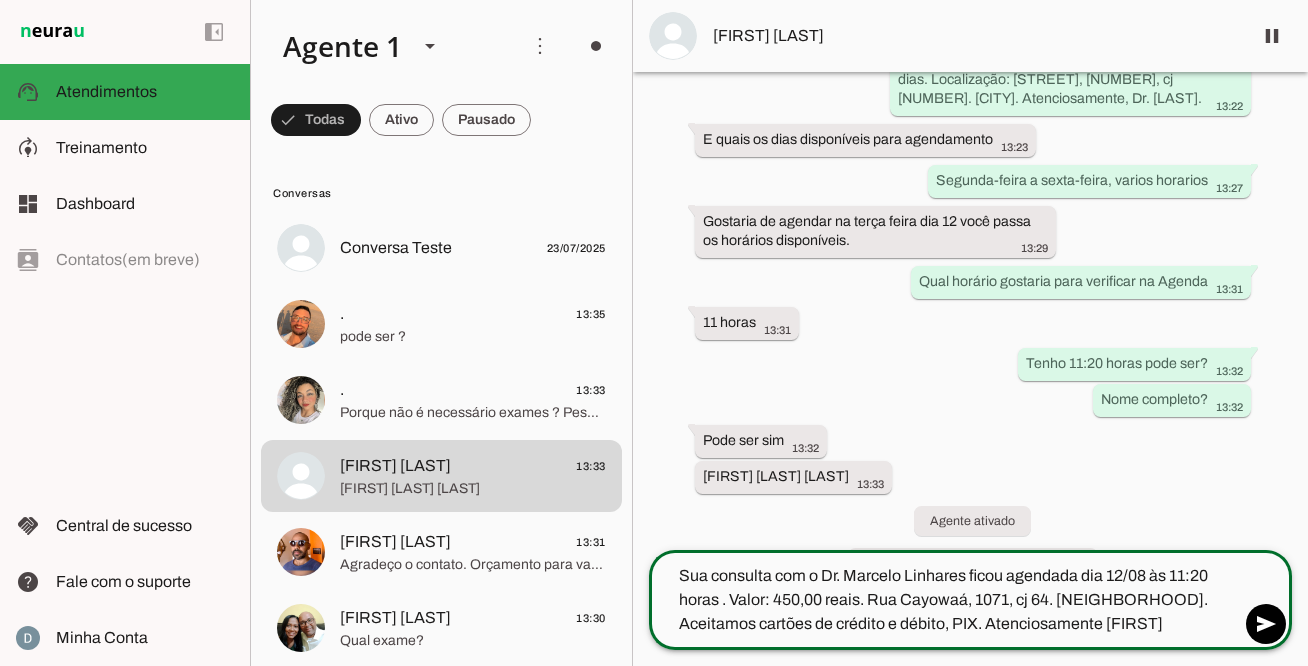 click on "Sua consulta com o Dr. Marcelo Linhares ficou agendada dia 12/08 às 11:20 horas . Valor: 450,00 reais. Rua Cayowaá, 1071, cj 64. [NEIGHBORHOOD]. Aceitamos cartões de crédito e débito, PIX. Atenciosamente [FIRST]" 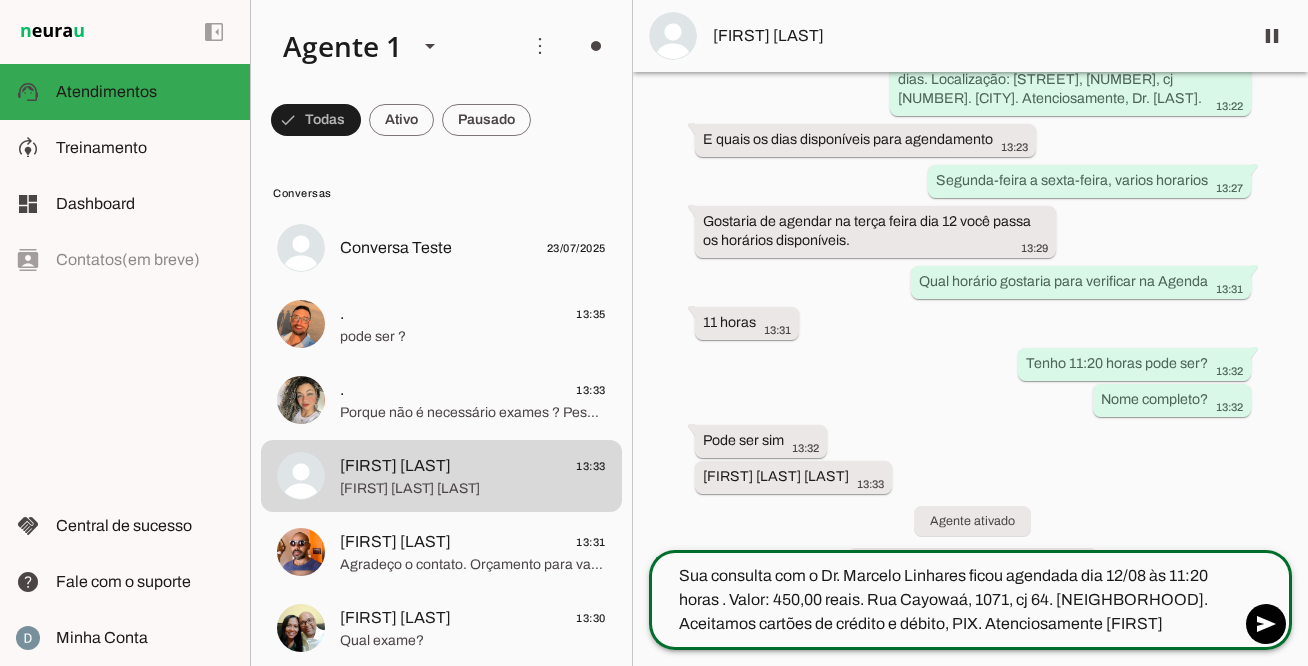 type on "Sua consulta com o Dr. Marcelo Linhares ficou agendada dia 12/08 às 11:20 horas . Valor: 450,00 reais. Rua Cayowaá, 1071, cj 64. [NEIGHBORHOOD]. Aceitamos cartões de crédito e débito, PIX. Atenciosamente [FIRST]" 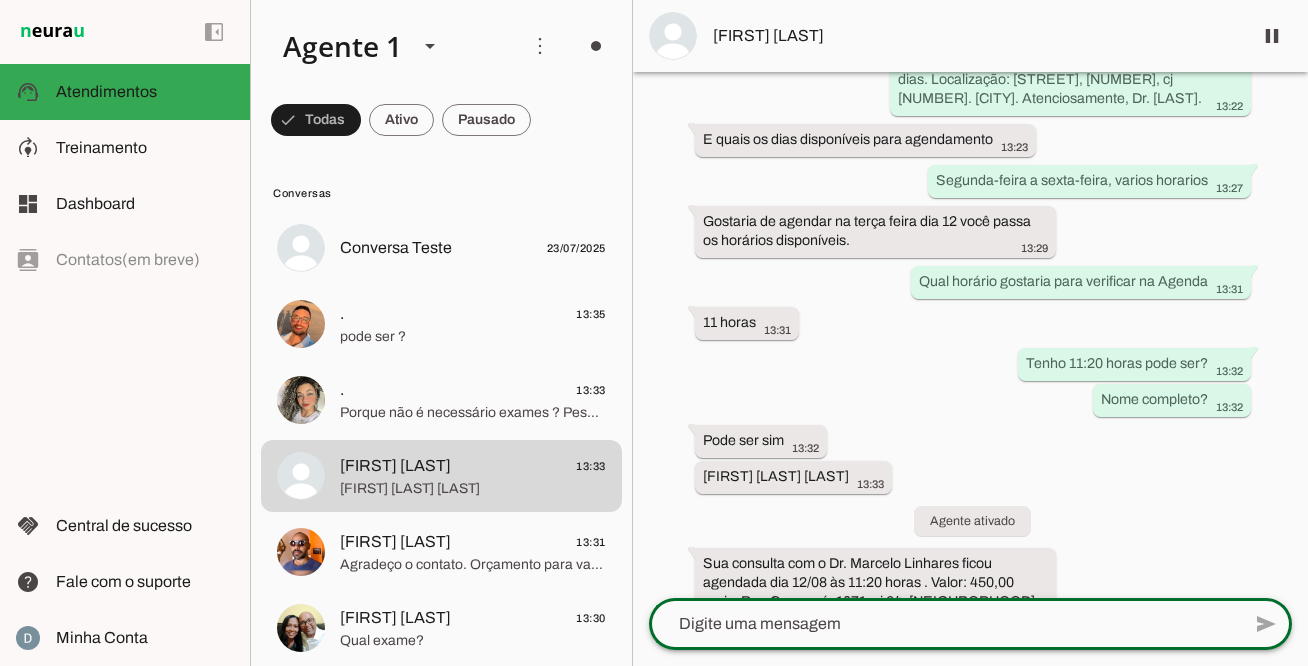 scroll, scrollTop: 655, scrollLeft: 0, axis: vertical 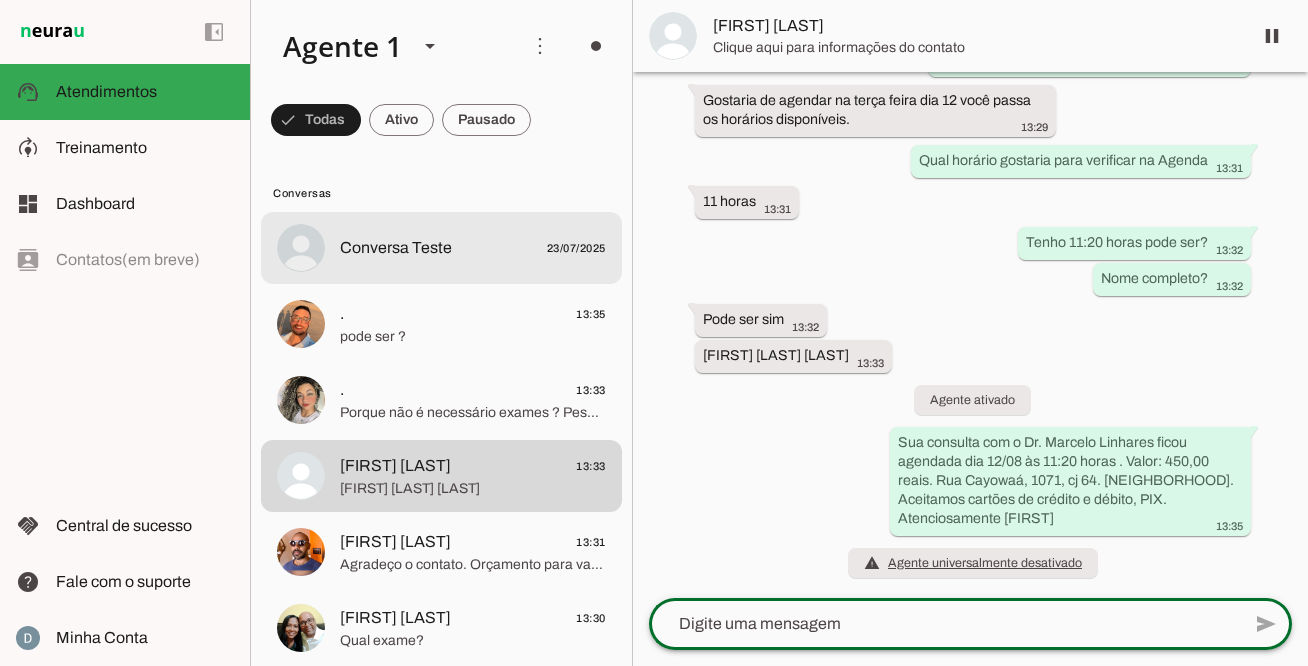 click on "Conversa Teste
[DATE]" 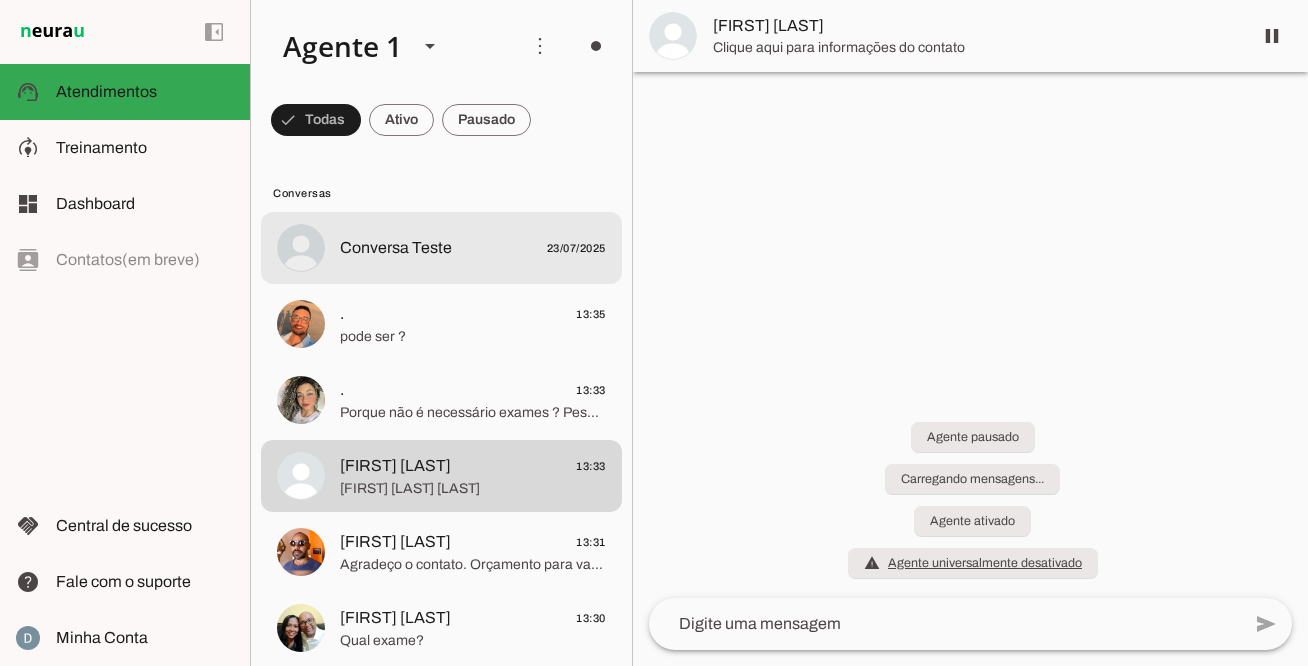 scroll, scrollTop: 592, scrollLeft: 0, axis: vertical 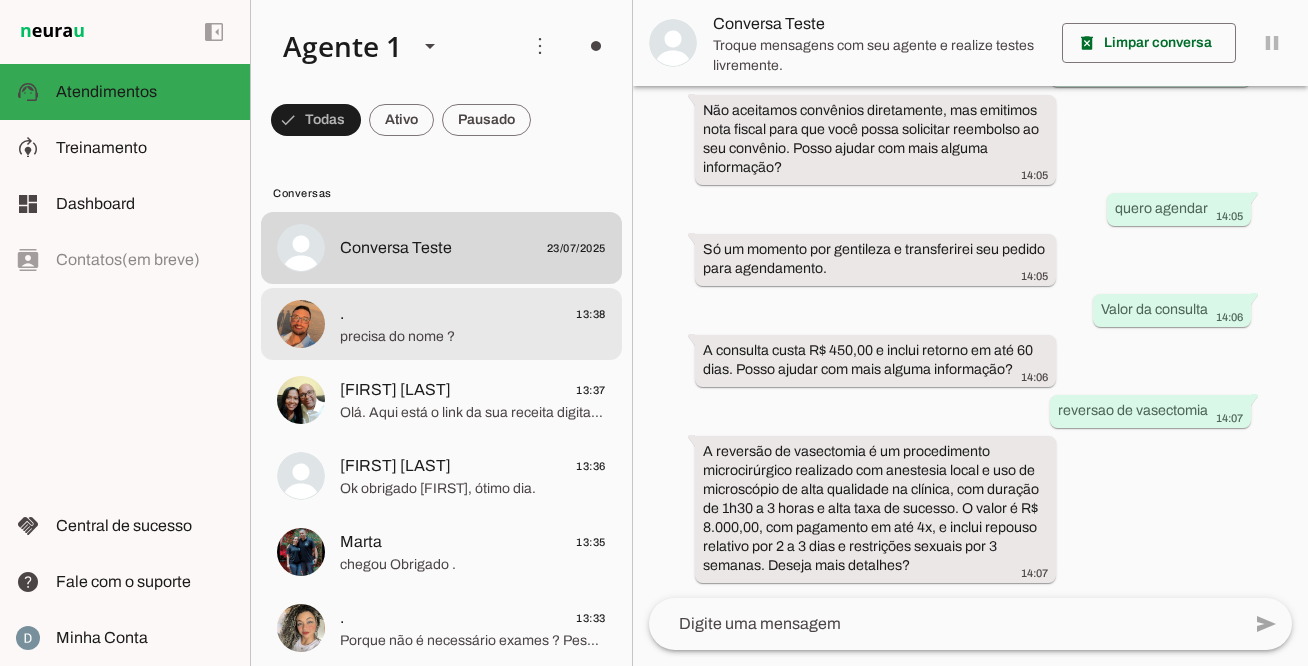 click on "precisa do nome ?" 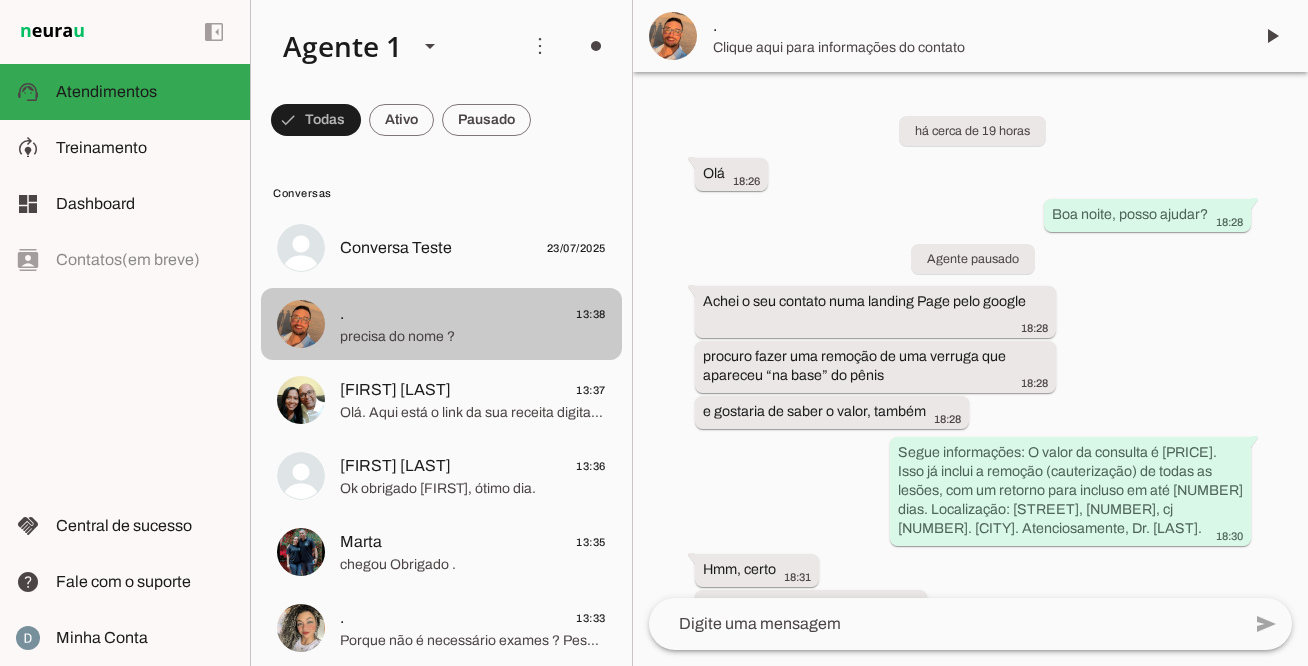 scroll, scrollTop: 1326, scrollLeft: 0, axis: vertical 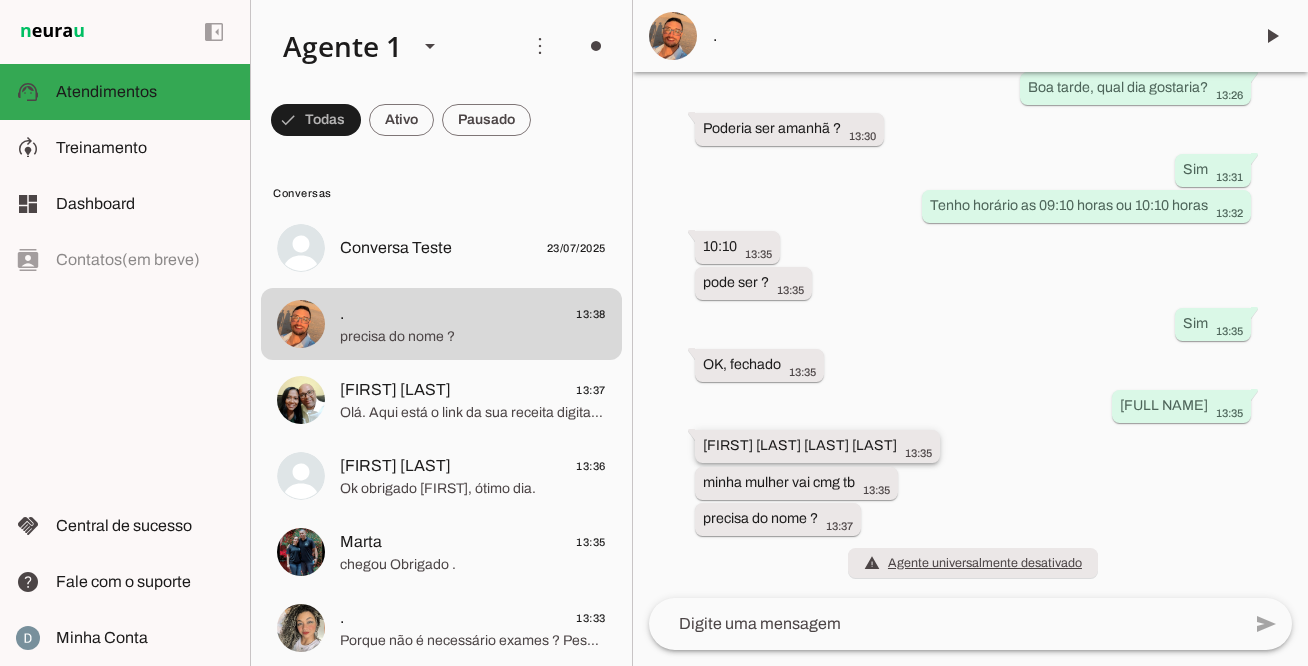 drag, startPoint x: 694, startPoint y: 439, endPoint x: 926, endPoint y: 437, distance: 232.00862 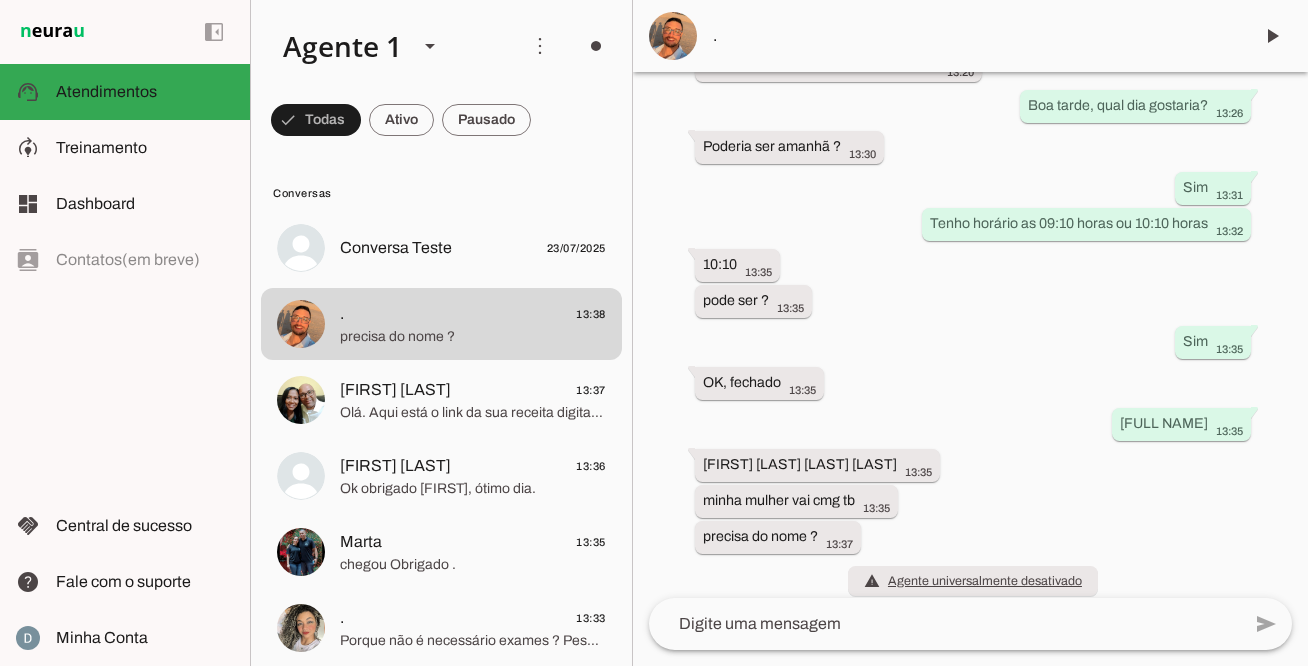 scroll, scrollTop: 1326, scrollLeft: 0, axis: vertical 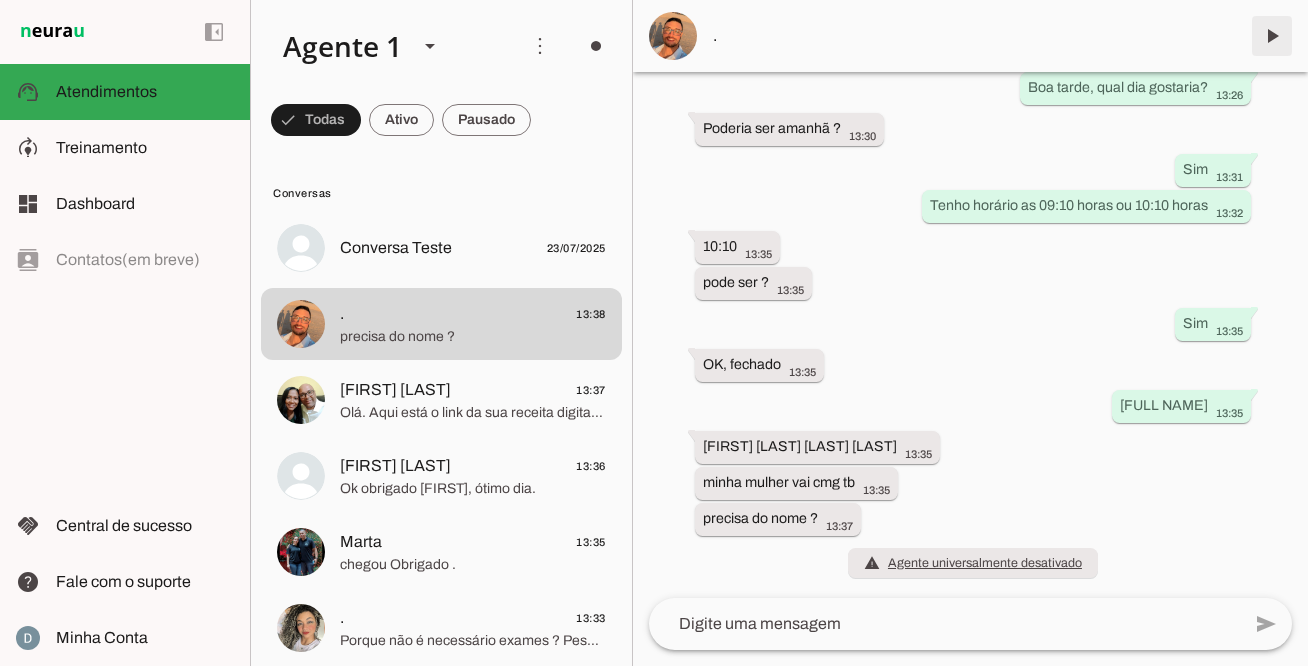 click at bounding box center (1272, 36) 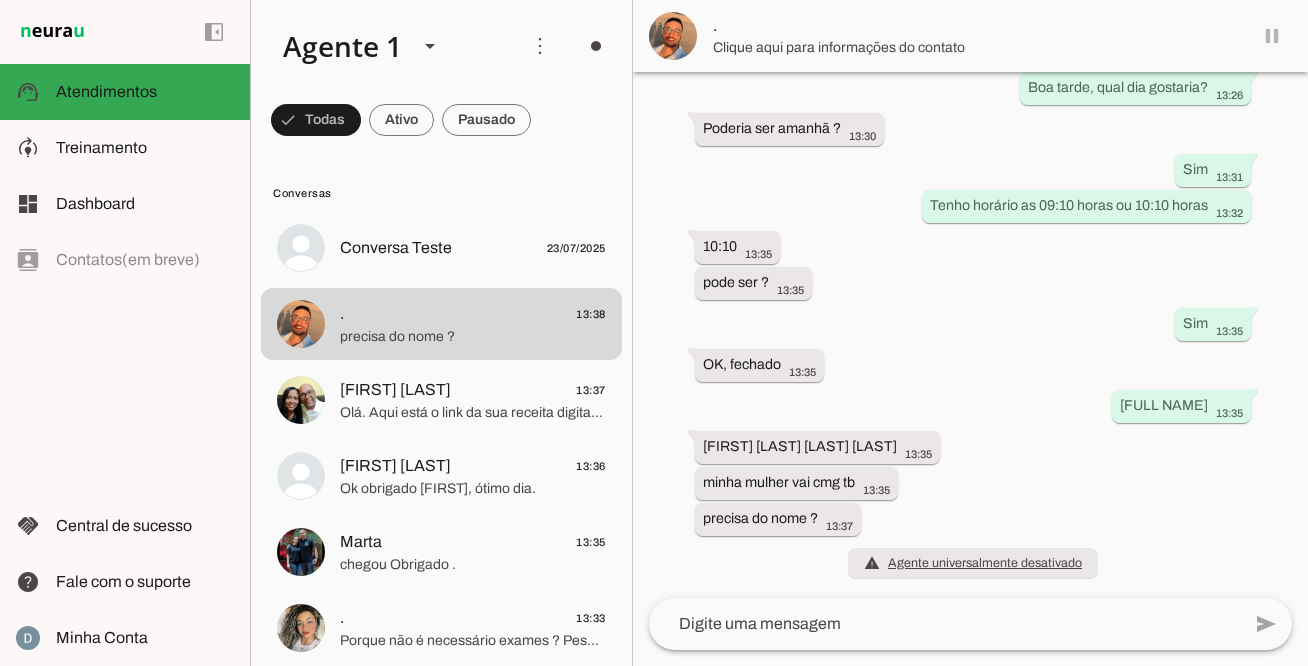 scroll, scrollTop: 0, scrollLeft: 0, axis: both 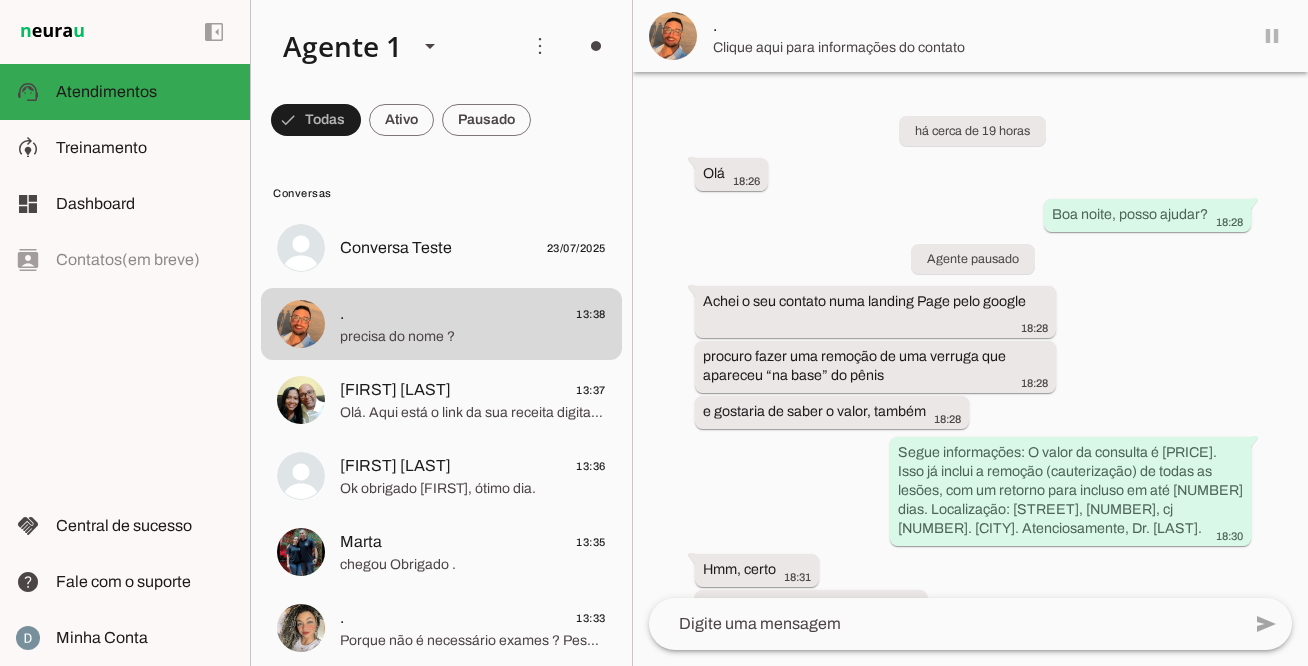 click on "Clique aqui para informações do contato" at bounding box center [974, 48] 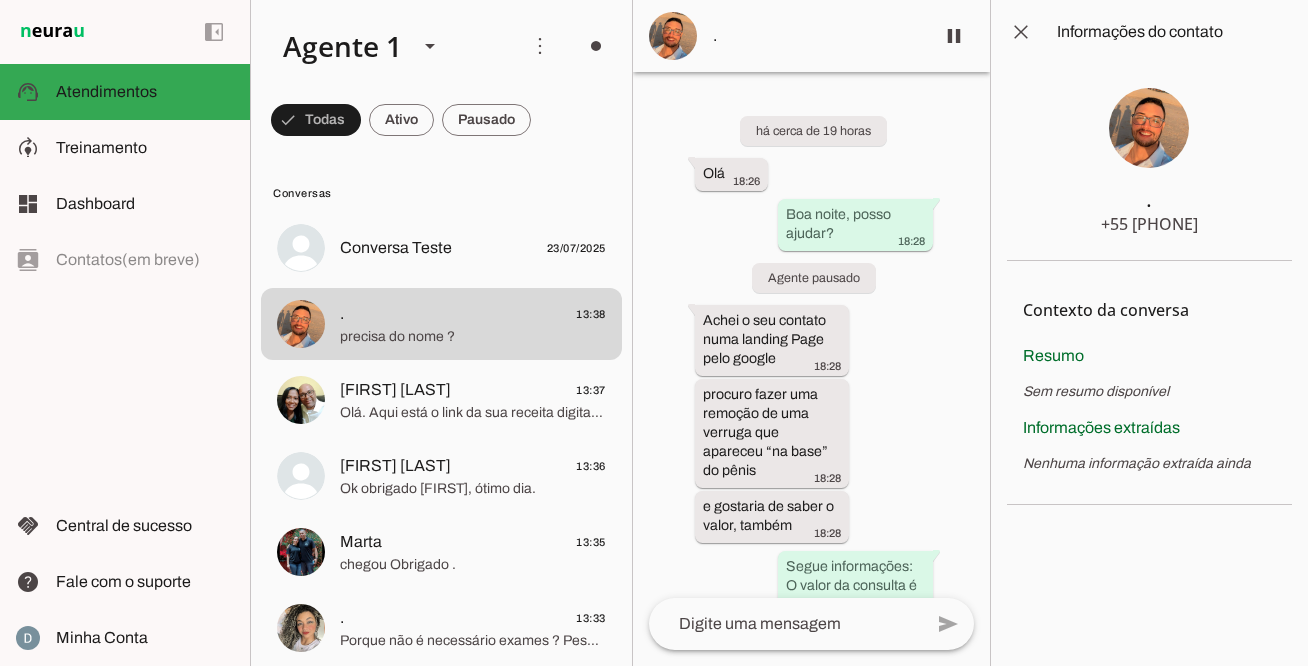 drag, startPoint x: 1118, startPoint y: 225, endPoint x: 1218, endPoint y: 218, distance: 100.2447 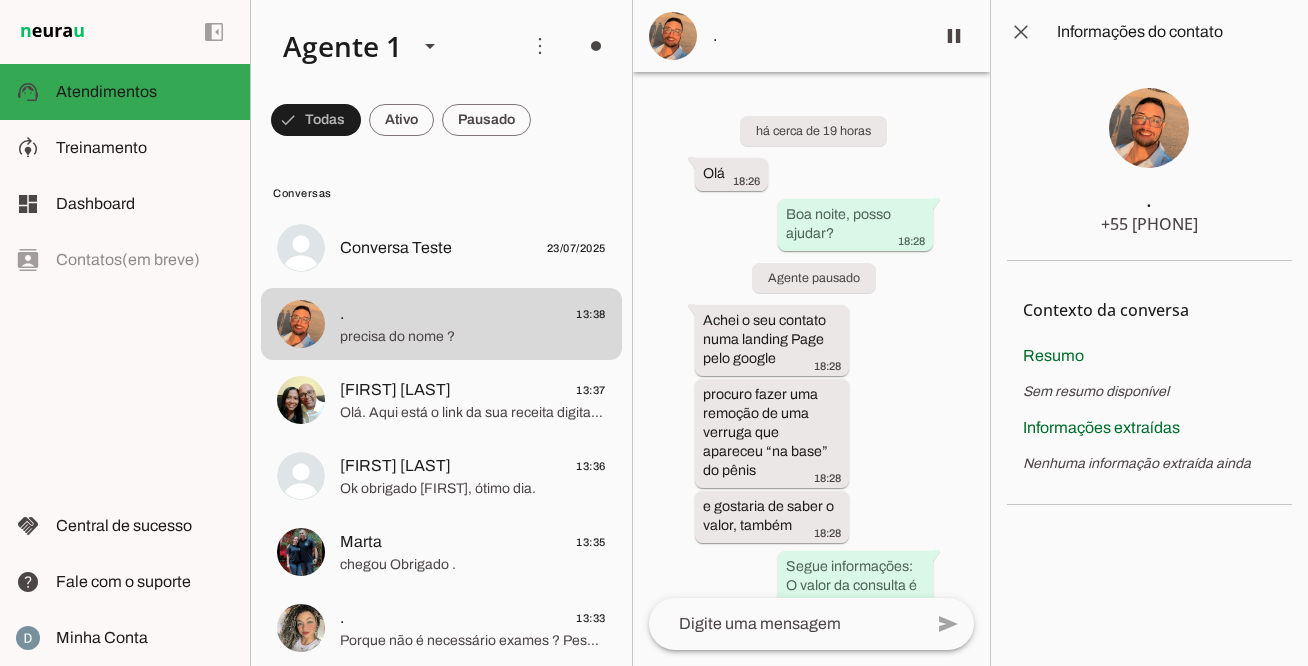 type 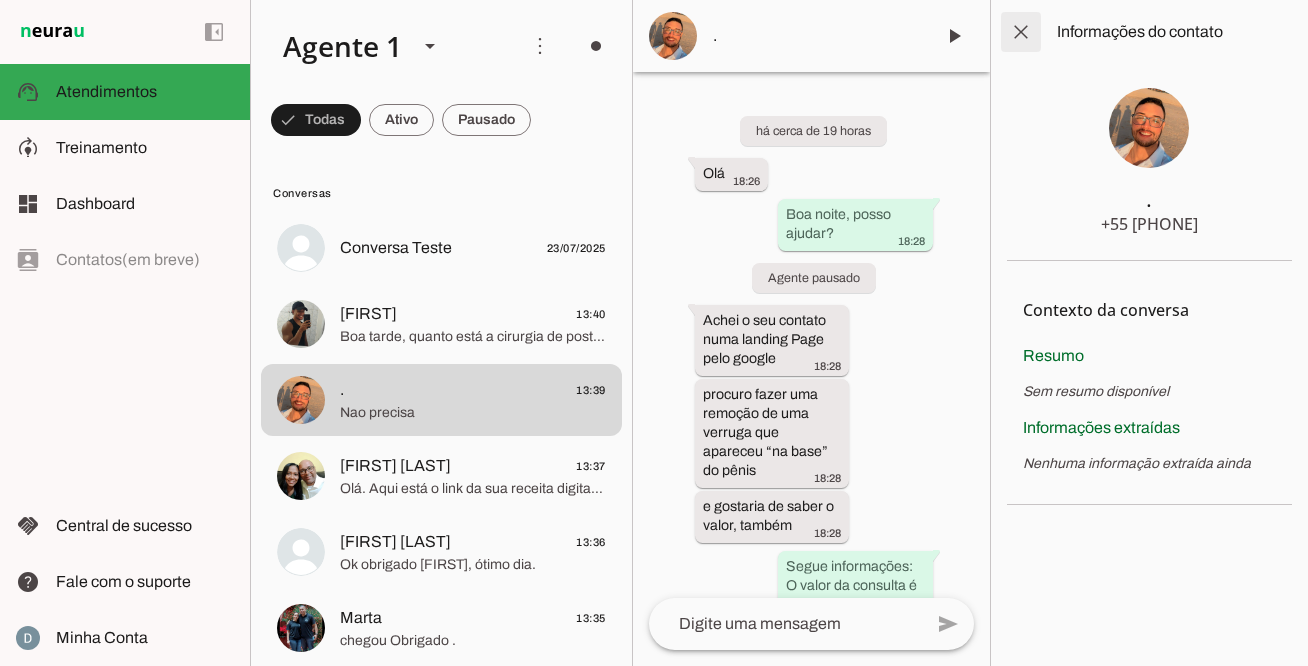 click at bounding box center [1021, 32] 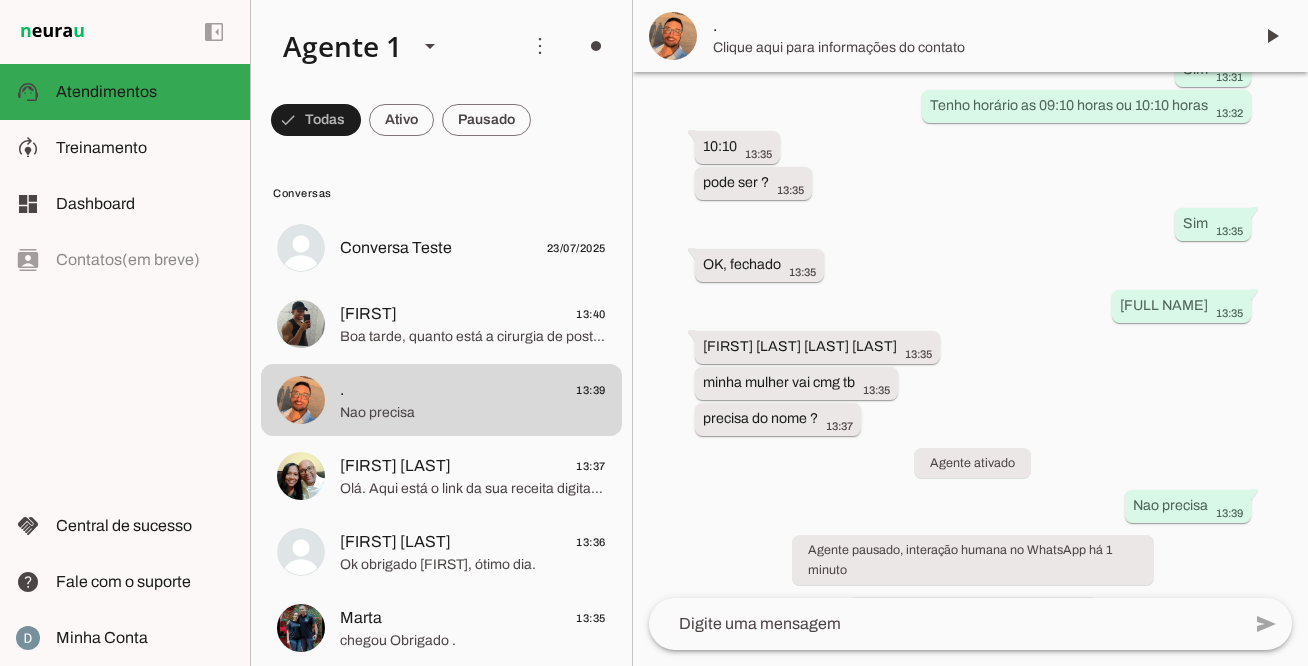 scroll, scrollTop: 1475, scrollLeft: 0, axis: vertical 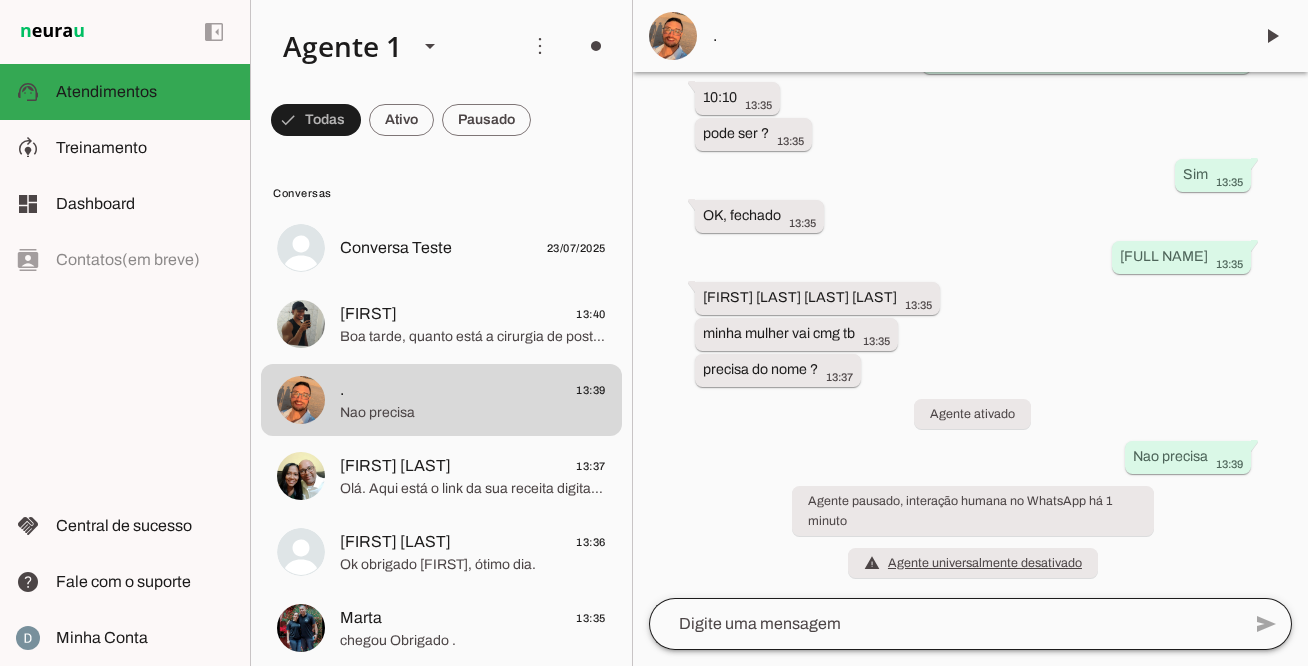 click 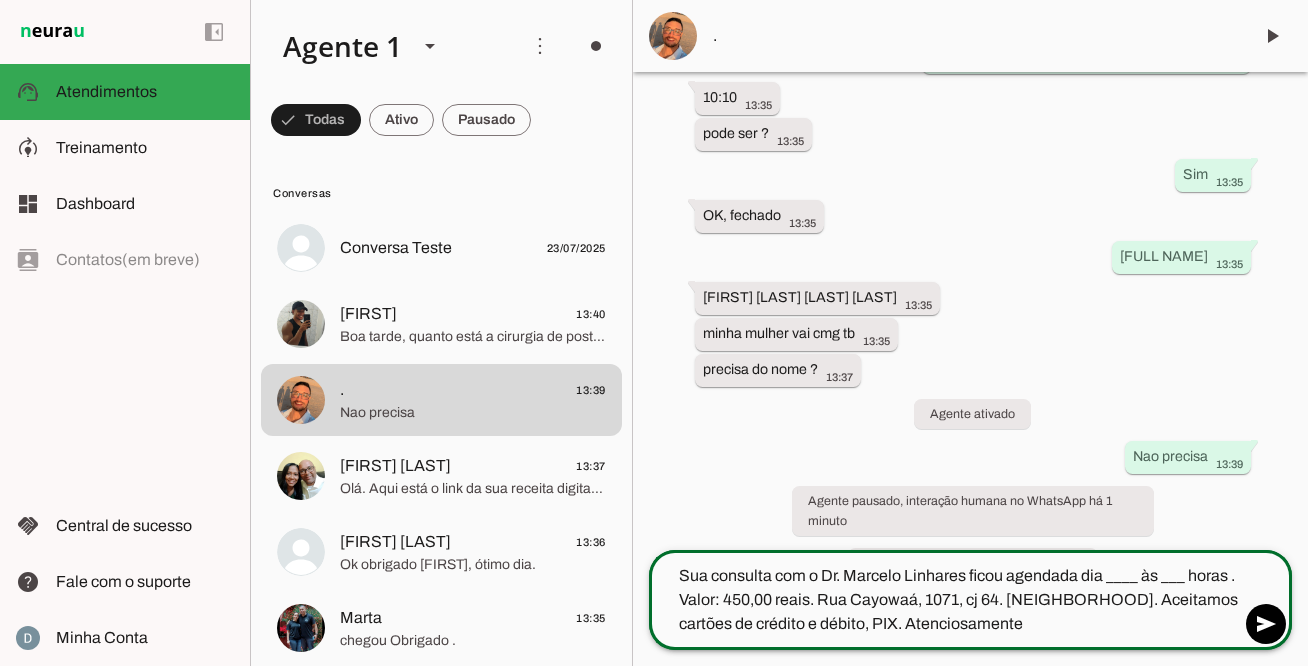 scroll, scrollTop: 0, scrollLeft: 0, axis: both 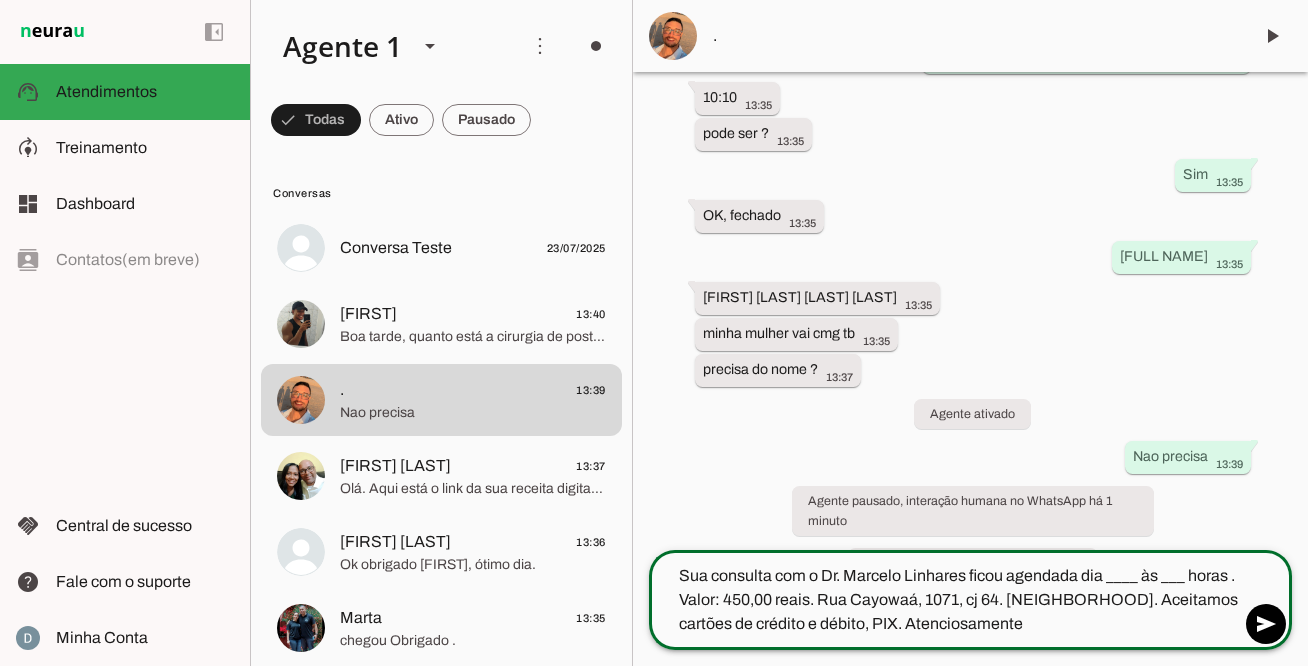 click on "Sua consulta com o Dr. Marcelo Linhares ficou agendada dia ____ às ___ horas . Valor: 450,00 reais. Rua Cayowaá, 1071, cj 64. [NEIGHBORHOOD]. Aceitamos cartões de crédito e débito, PIX. Atenciosamente" 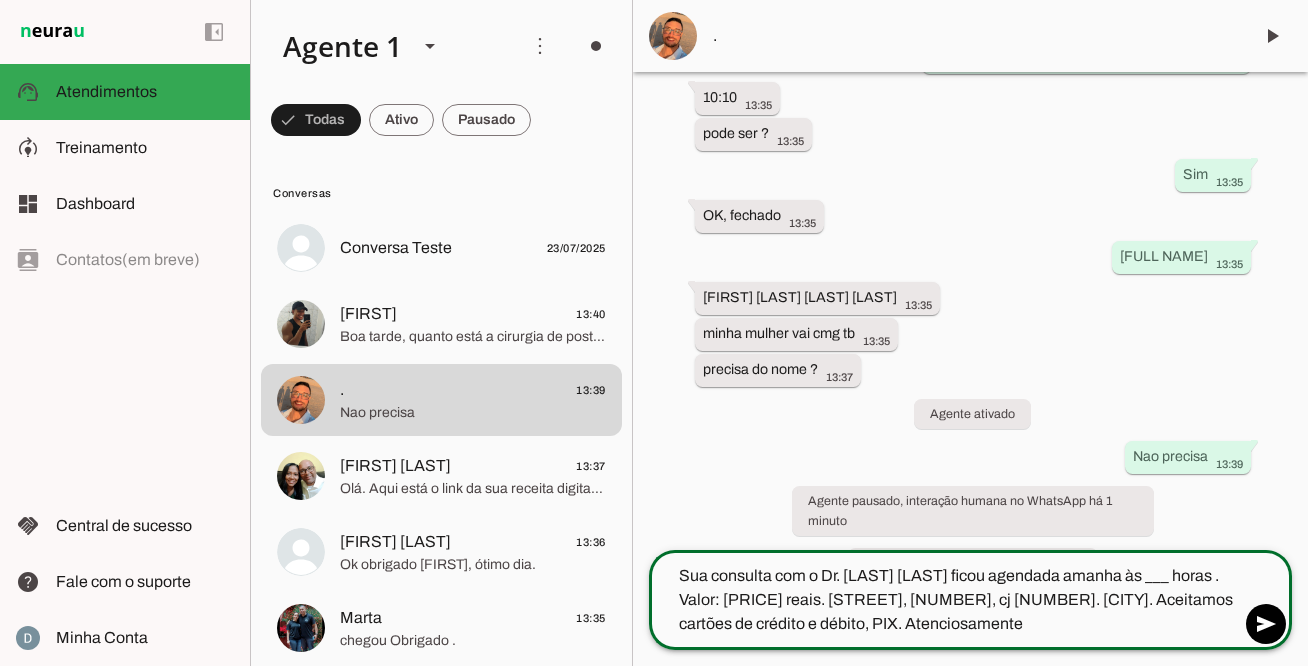 click on "Sua consulta com o Dr. [LAST] [LAST] ficou agendada amanha às ___ horas . Valor: [PRICE] reais. [STREET], [NUMBER], cj [NUMBER]. [CITY]. Aceitamos cartões de crédito e débito, PIX. Atenciosamente" 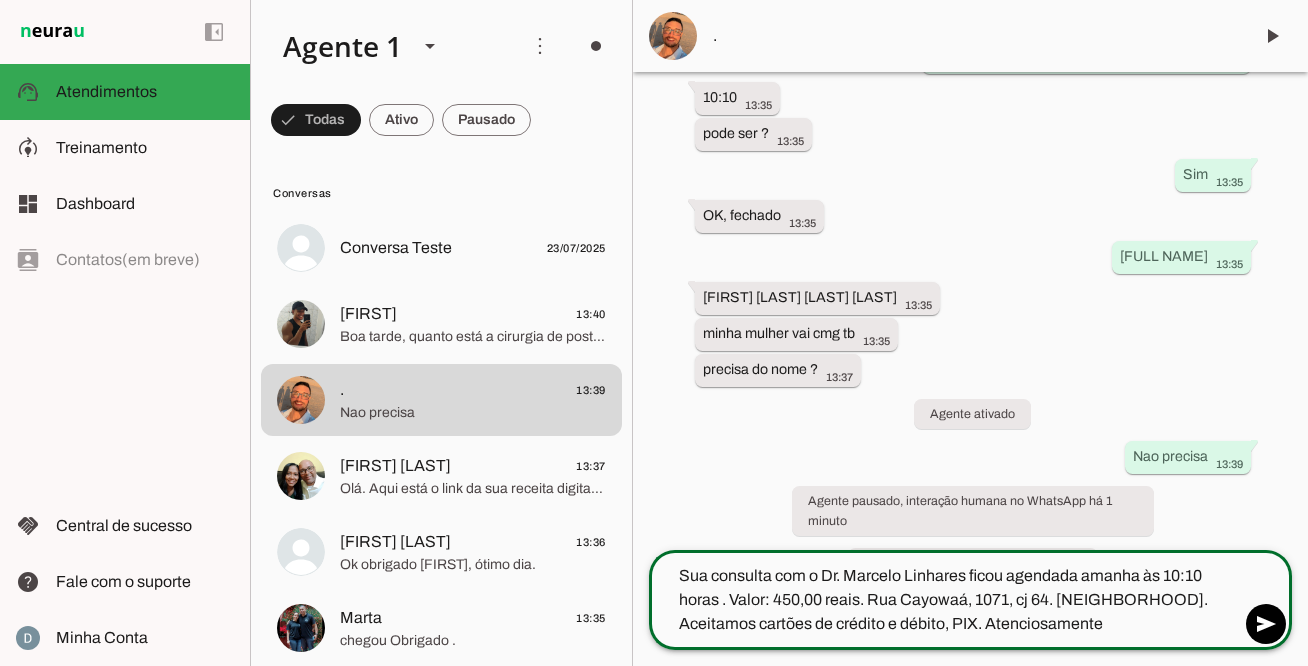 click on "Sua consulta com o Dr. Marcelo Linhares ficou agendada amanha às 10:10 horas . Valor: 450,00 reais. Rua Cayowaá, 1071, cj 64. [NEIGHBORHOOD]. Aceitamos cartões de crédito e débito, PIX. Atenciosamente" 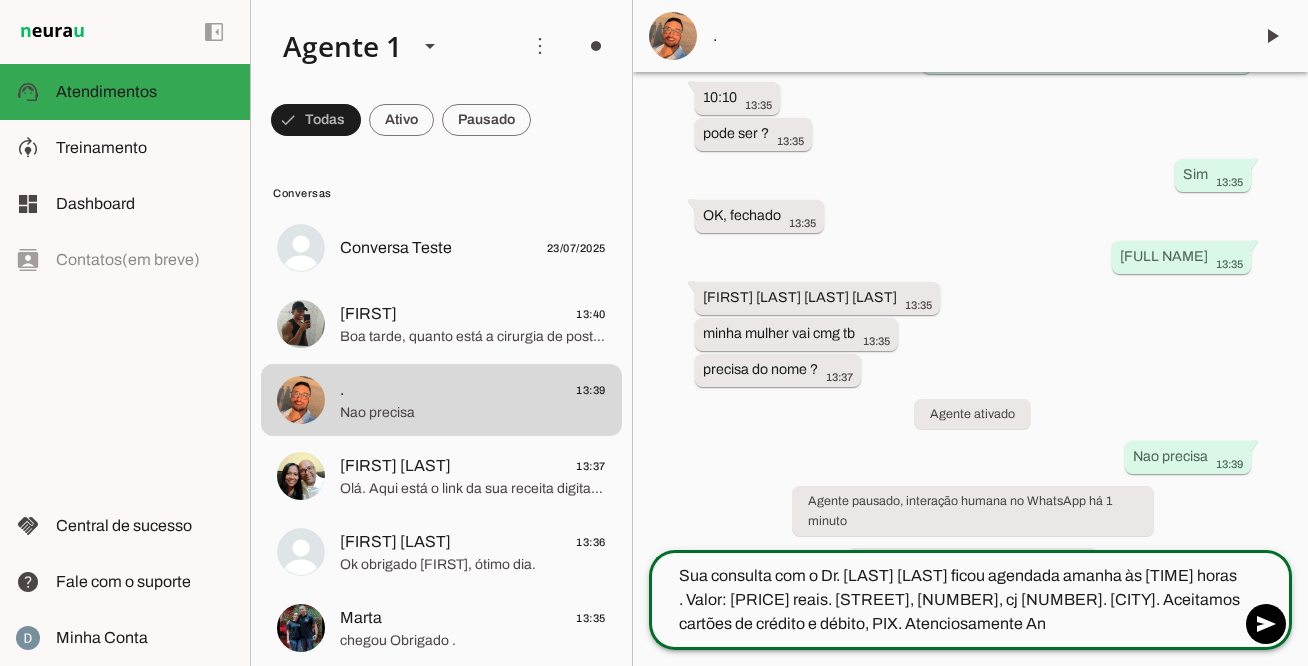 type on "Sua consulta com o Dr. Marcelo Linhares ficou agendada amanha às 10:10 horas . Valor: 450,00 reais. Rua Cayowaá, 1071, cj 64. [NEIGHBORHOOD]. Aceitamos cartões de crédito e débito, PIX. Atenciosamente Ana" 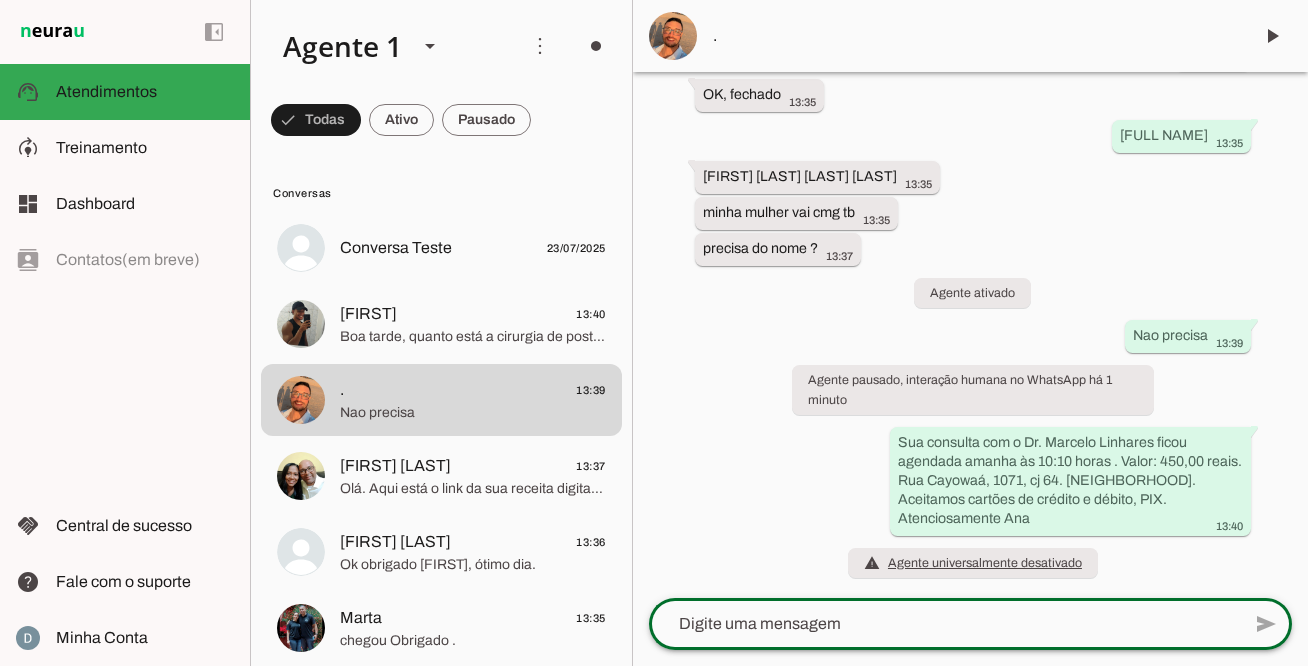 scroll, scrollTop: 1596, scrollLeft: 0, axis: vertical 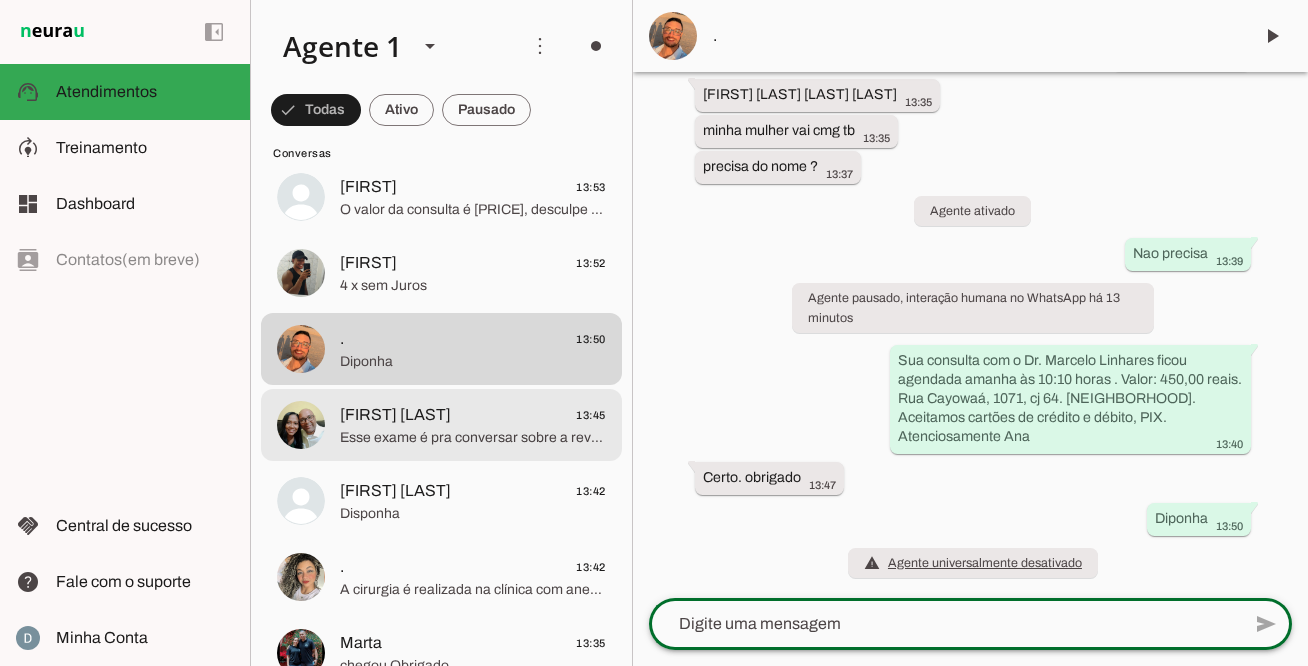 click on "[FIRST] [LAST]" 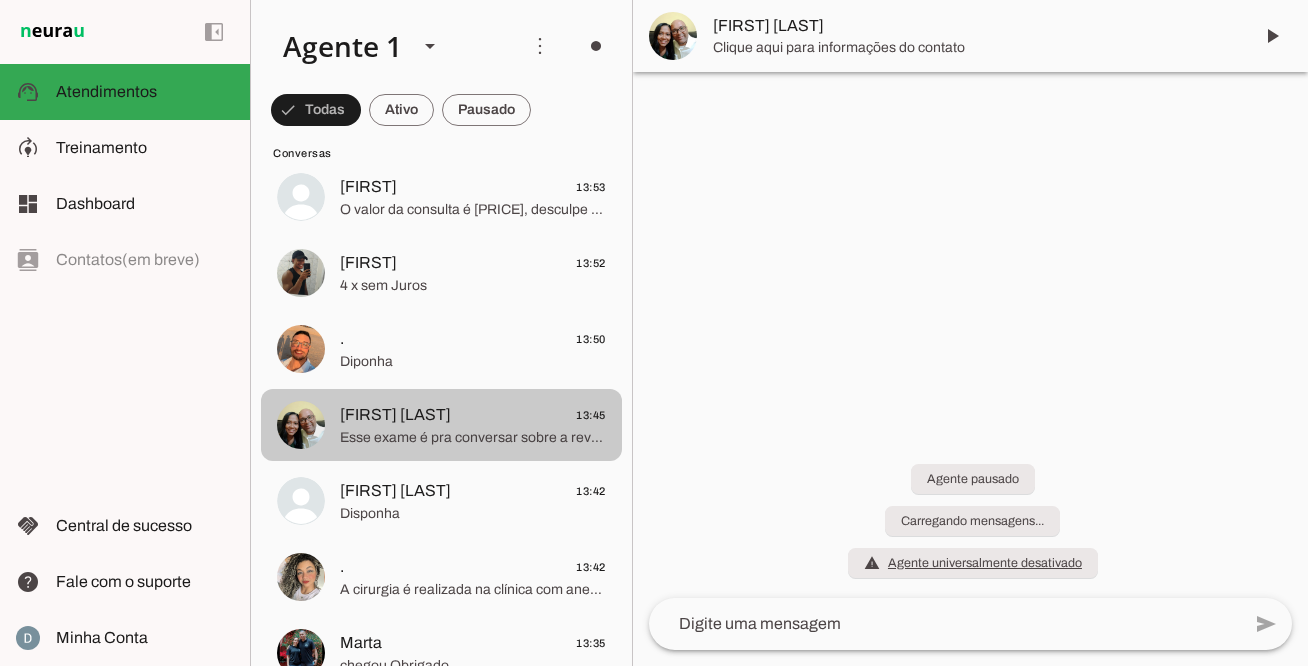 scroll, scrollTop: 261, scrollLeft: 0, axis: vertical 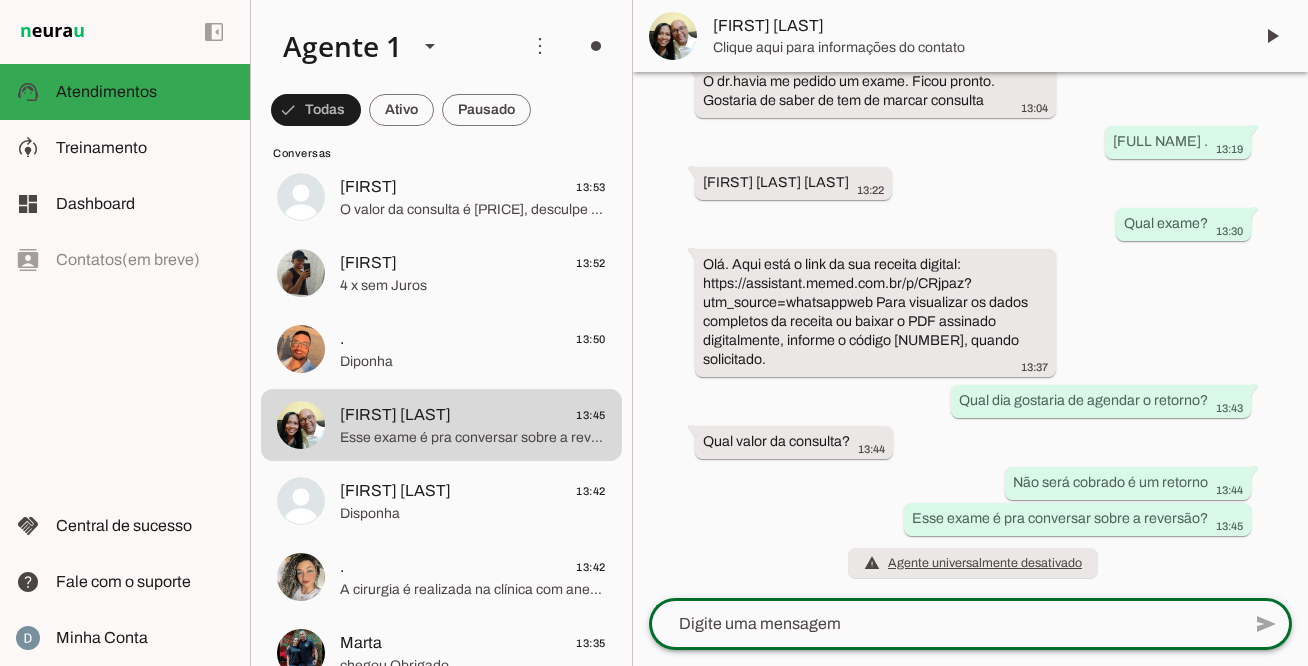 click 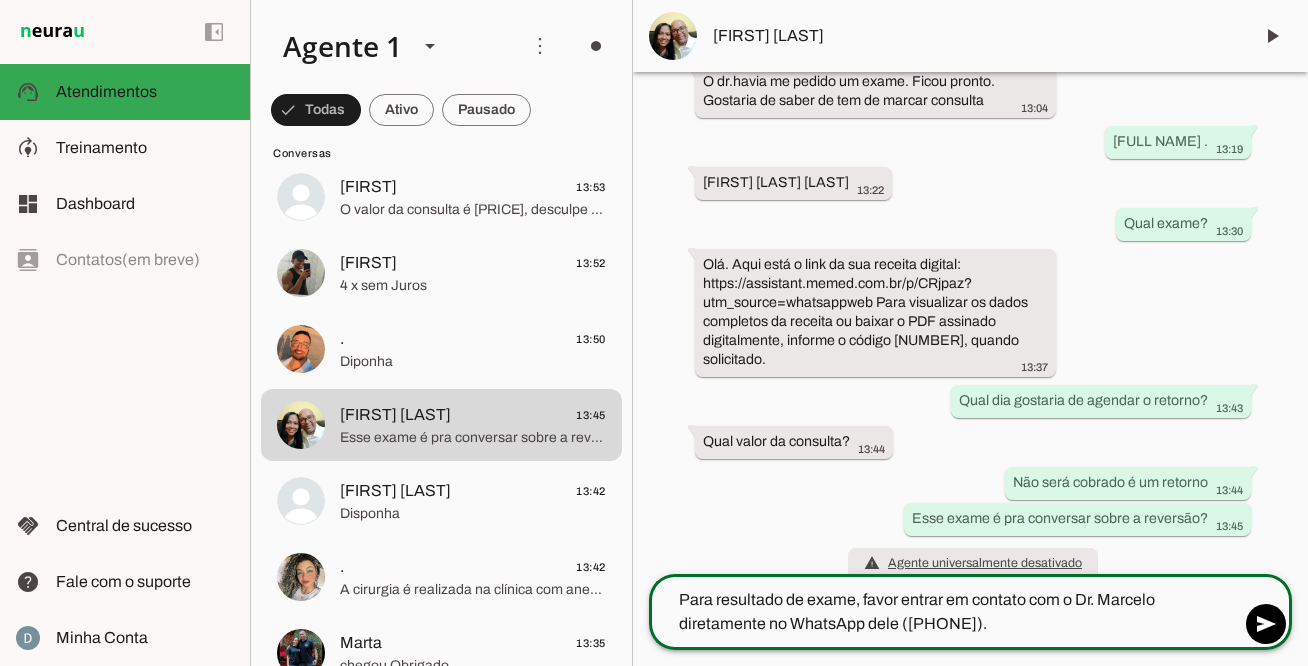 type 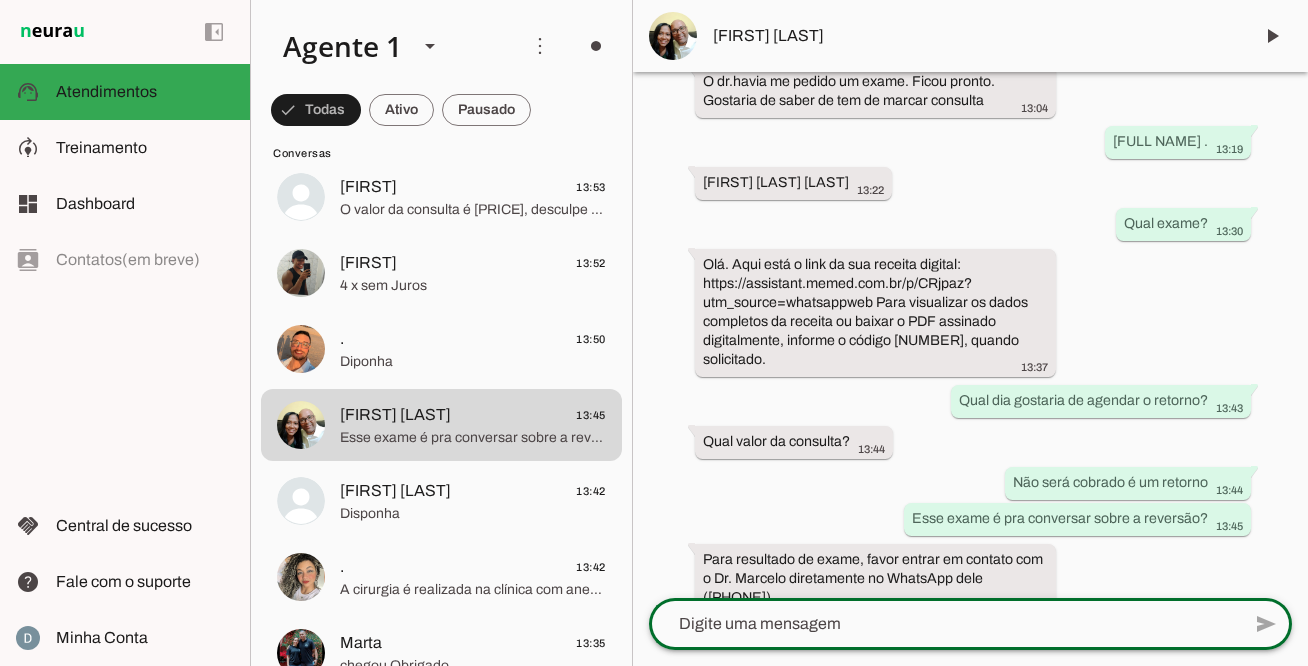 scroll, scrollTop: 340, scrollLeft: 0, axis: vertical 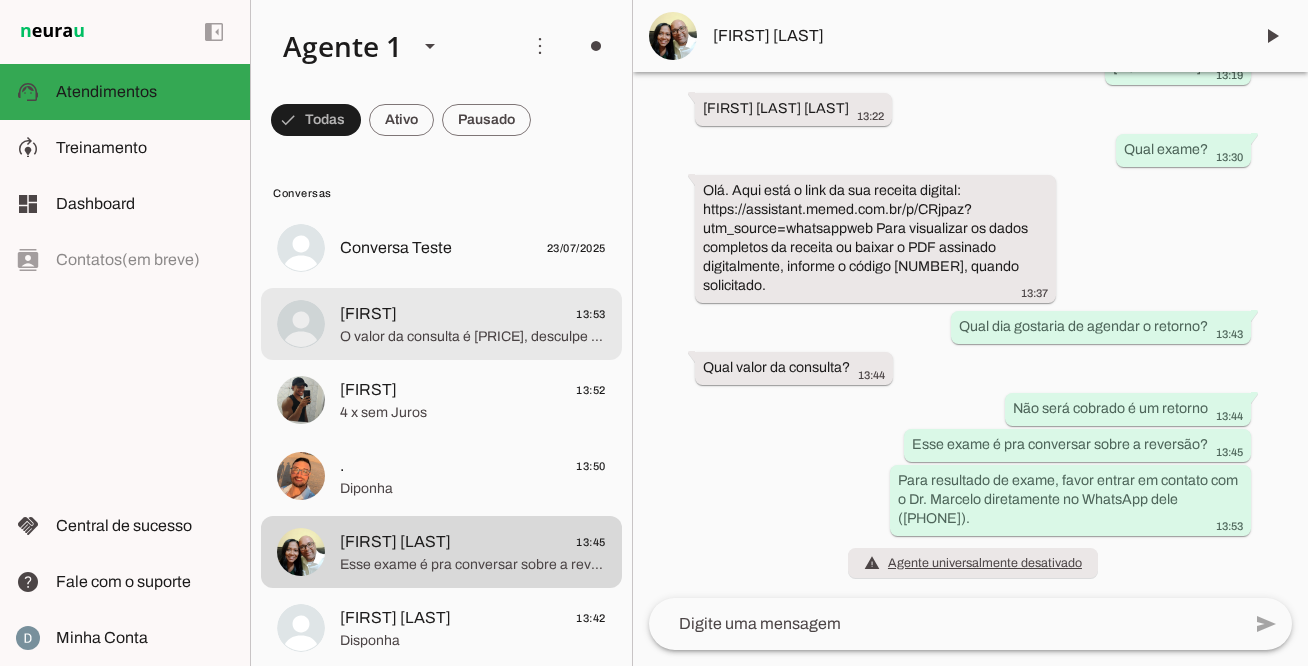click on "O valor da consulta é [PRICE], desculpe a demora." 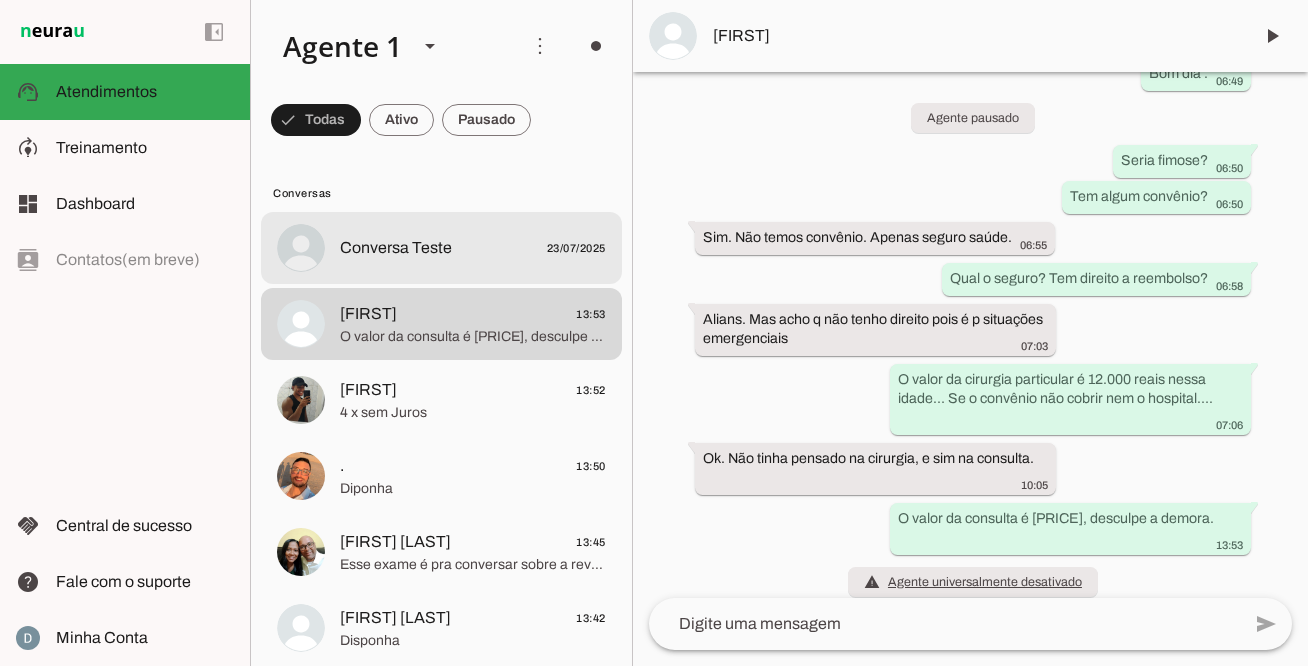 click on "Conversa Teste
[DATE]" 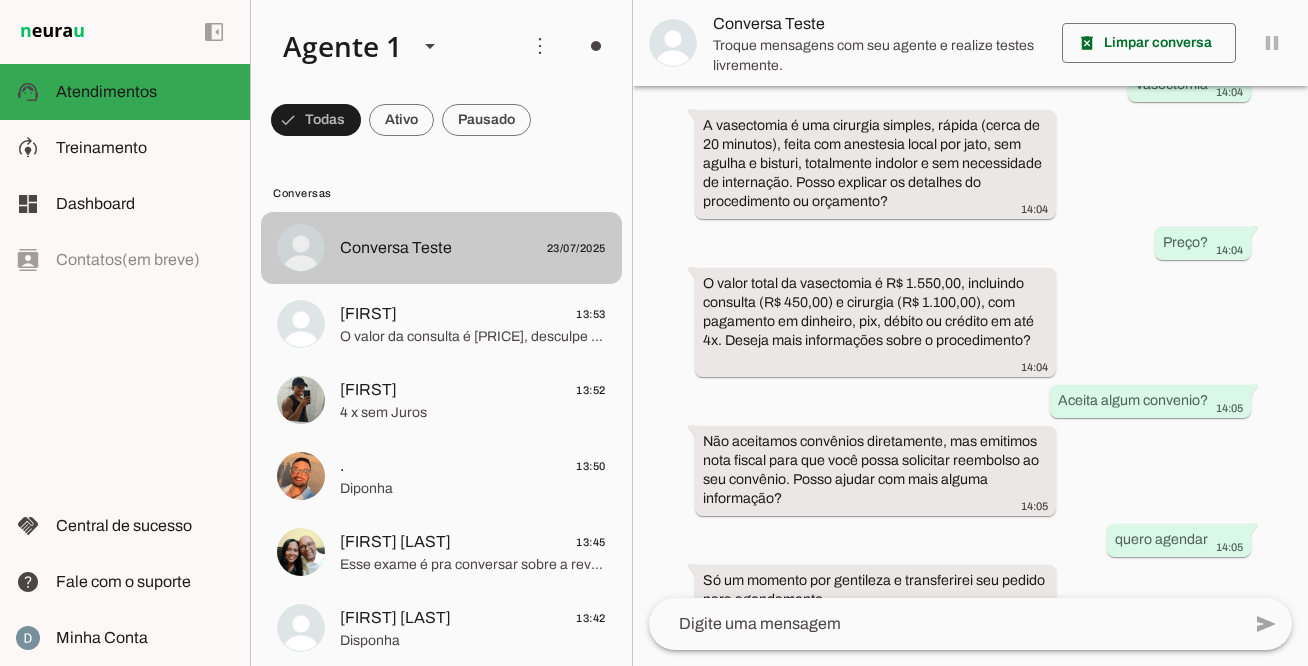scroll, scrollTop: 592, scrollLeft: 0, axis: vertical 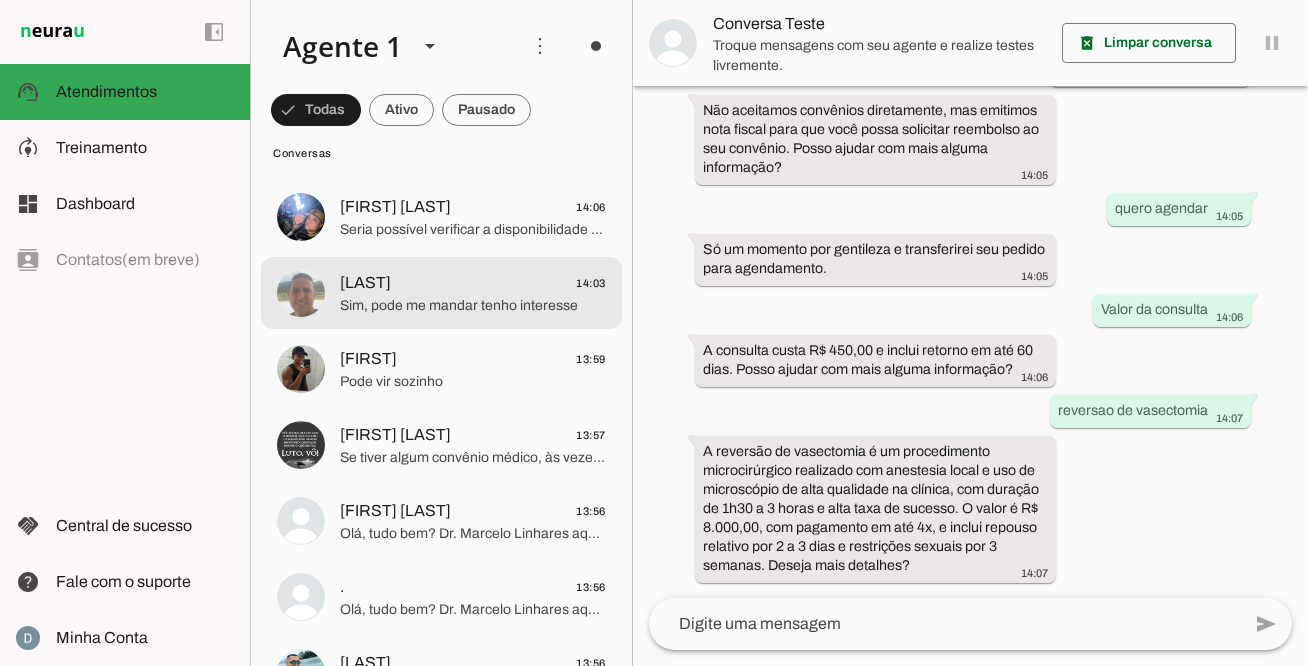 click on "[LAST]" 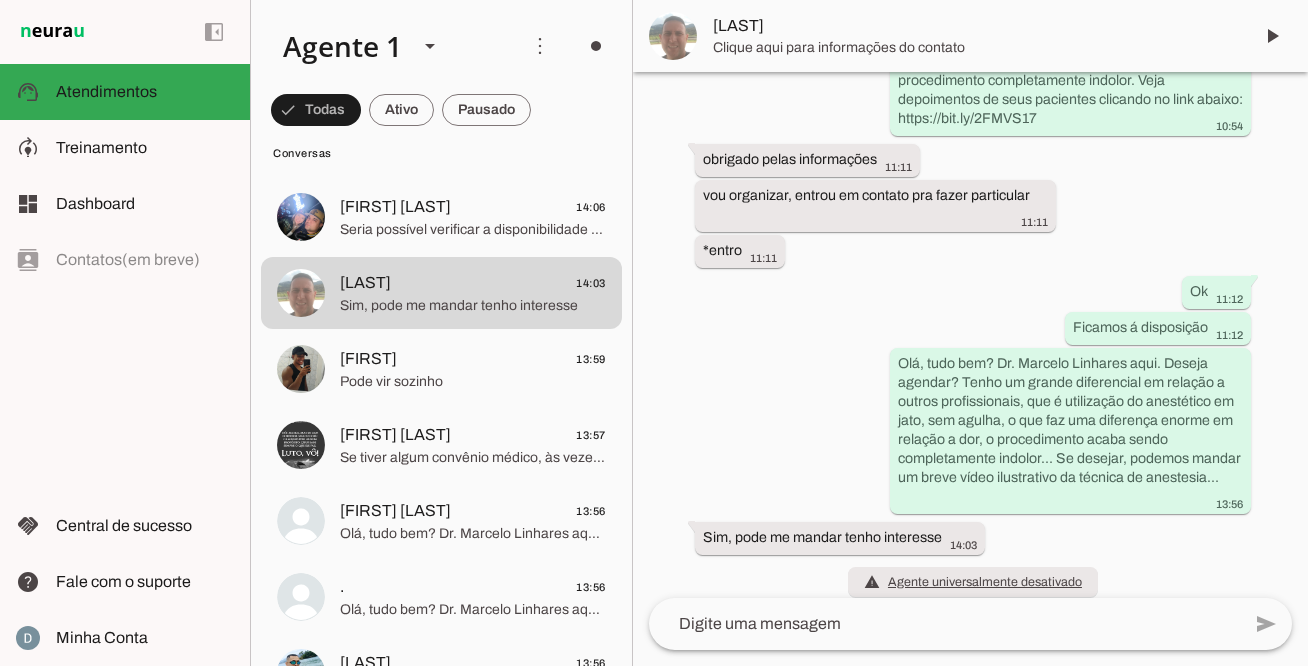 click on "[LAST]" at bounding box center [974, 26] 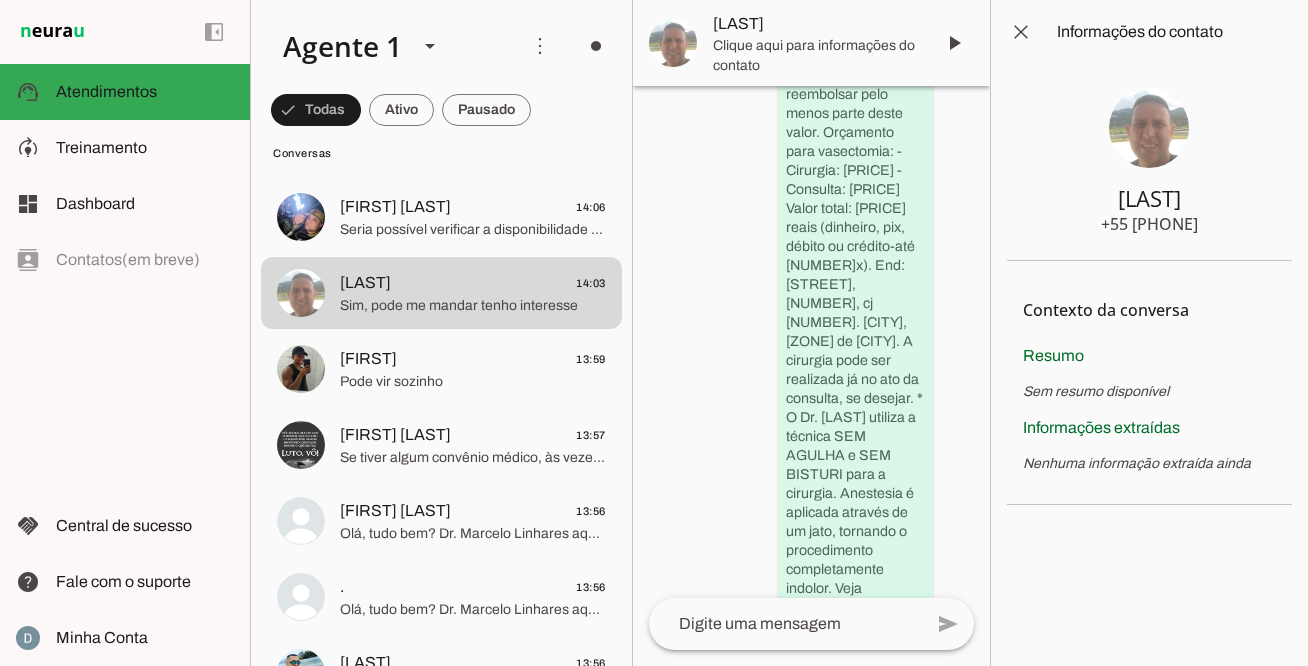scroll, scrollTop: 1534, scrollLeft: 0, axis: vertical 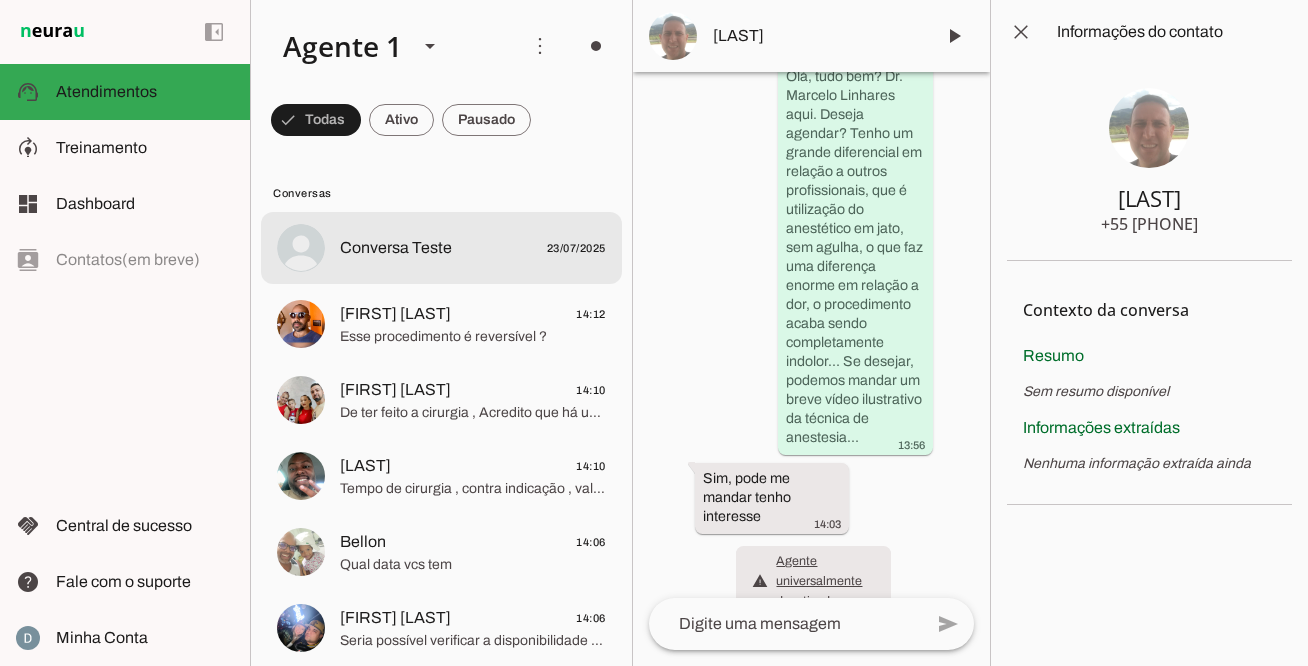 click on "Conversa Teste" 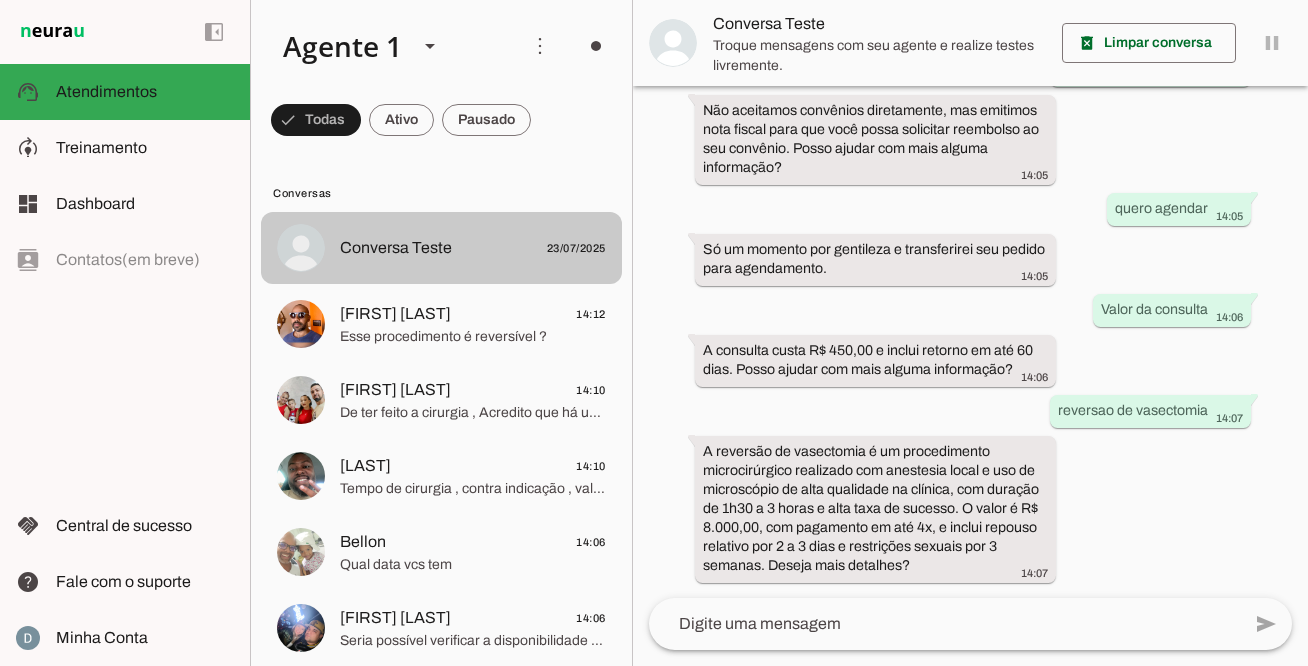 scroll, scrollTop: 592, scrollLeft: 0, axis: vertical 